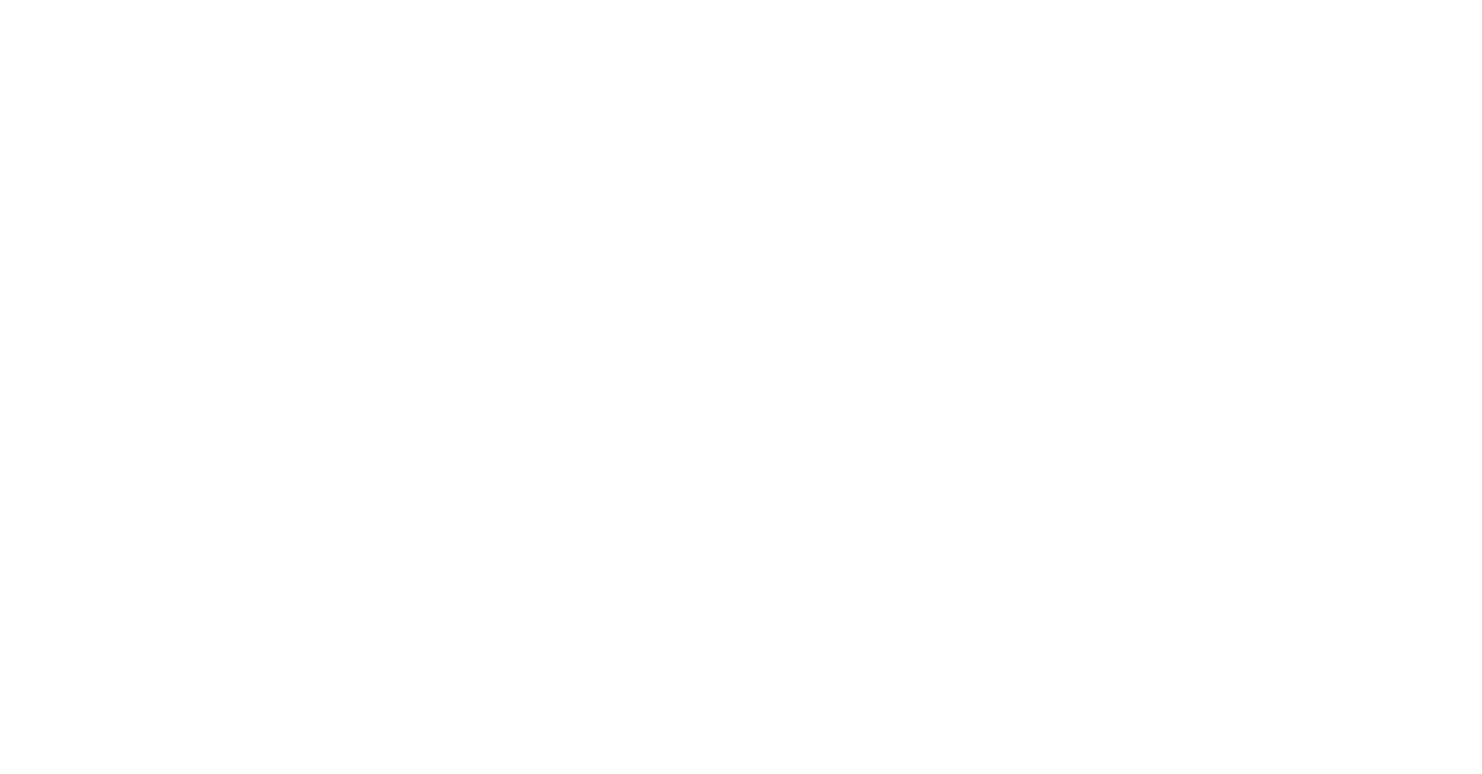 scroll, scrollTop: 0, scrollLeft: 0, axis: both 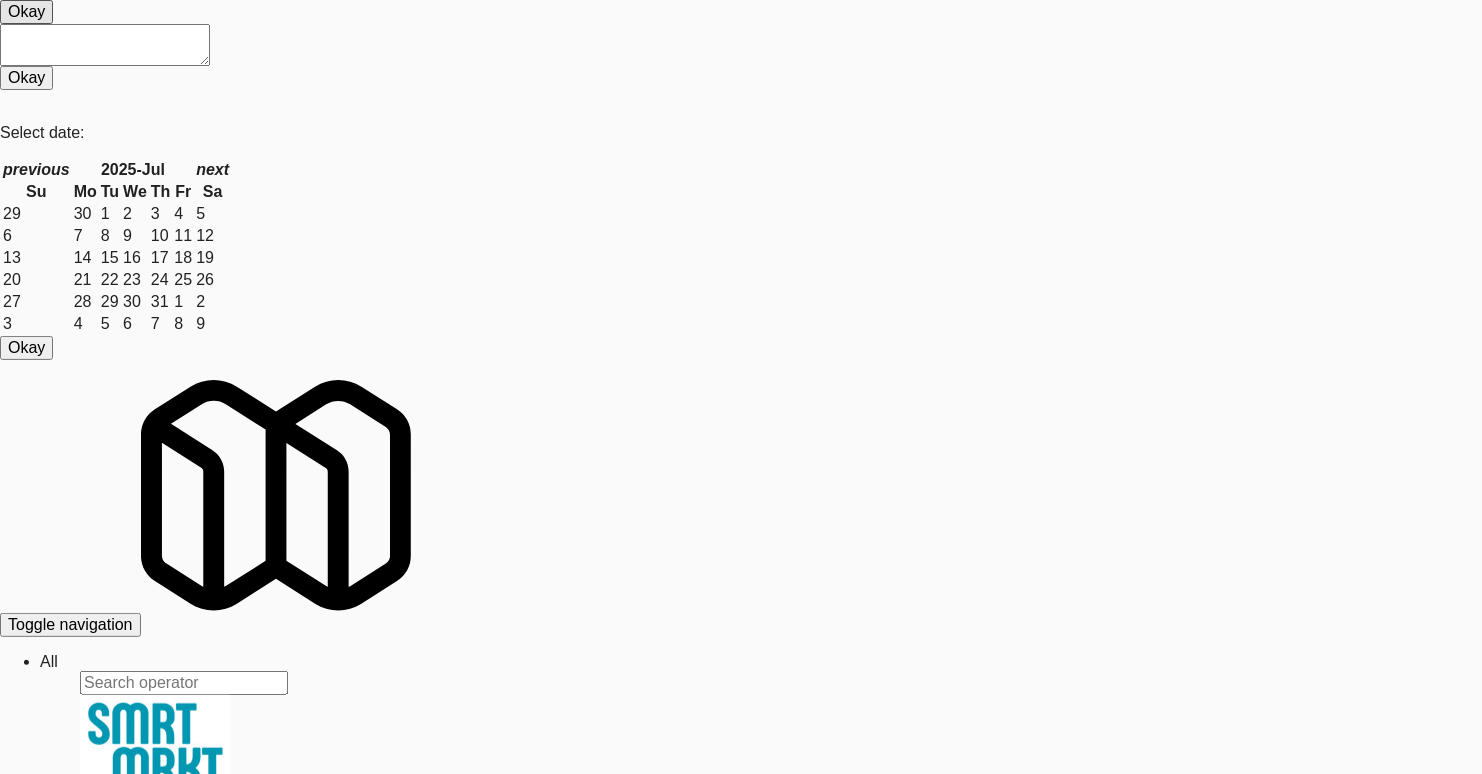 click on "Balena" at bounding box center [333, 31765] 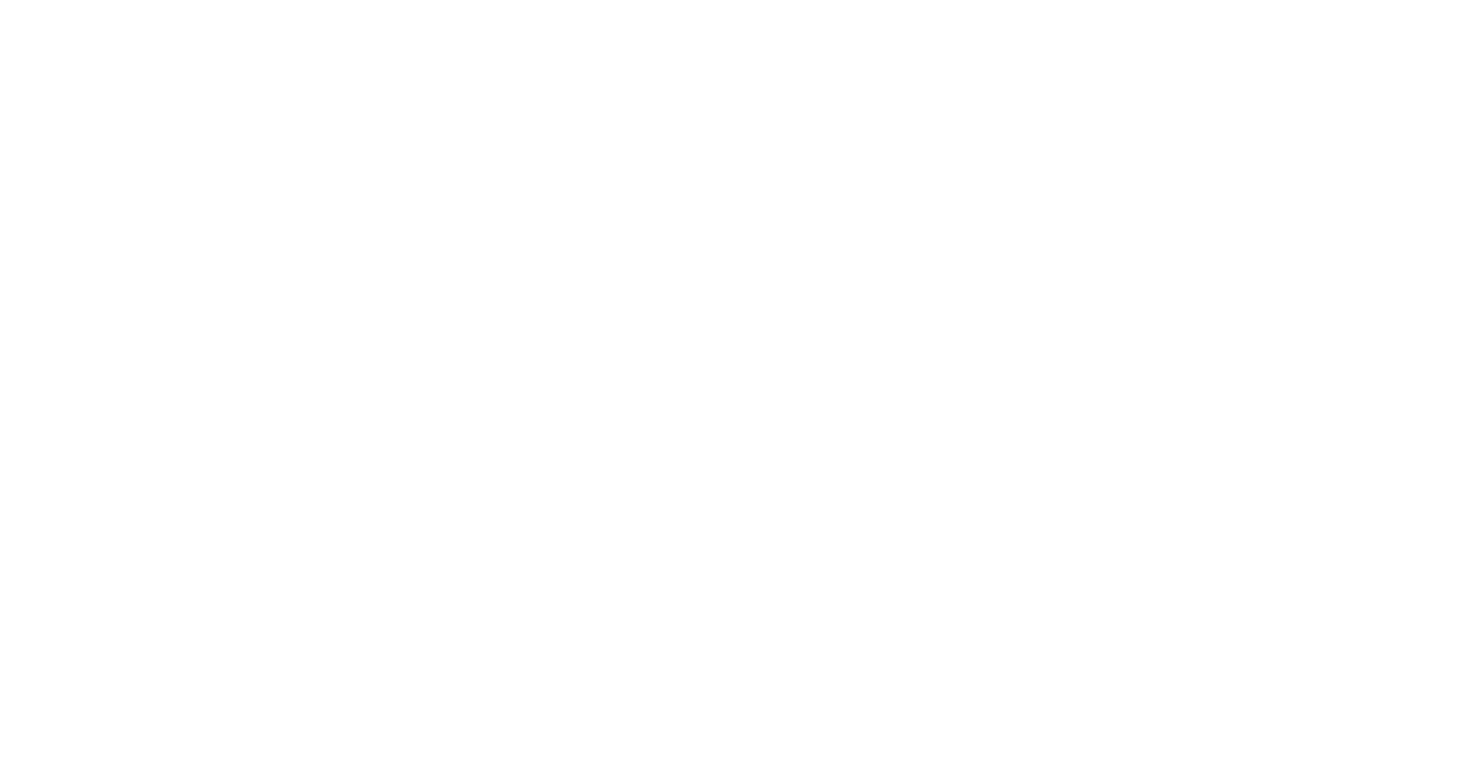 scroll, scrollTop: 0, scrollLeft: 0, axis: both 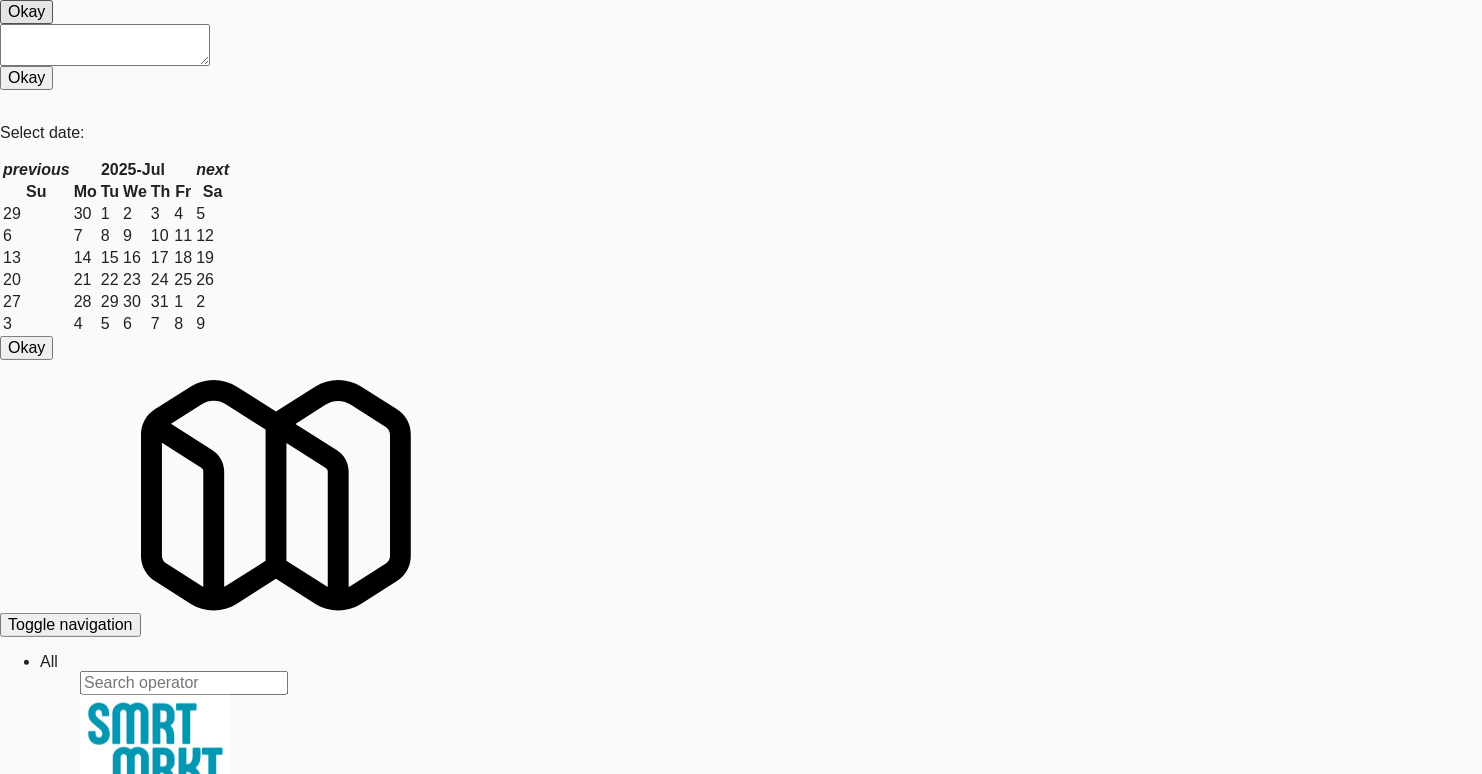 click on "Not found." at bounding box center [741, 30486] 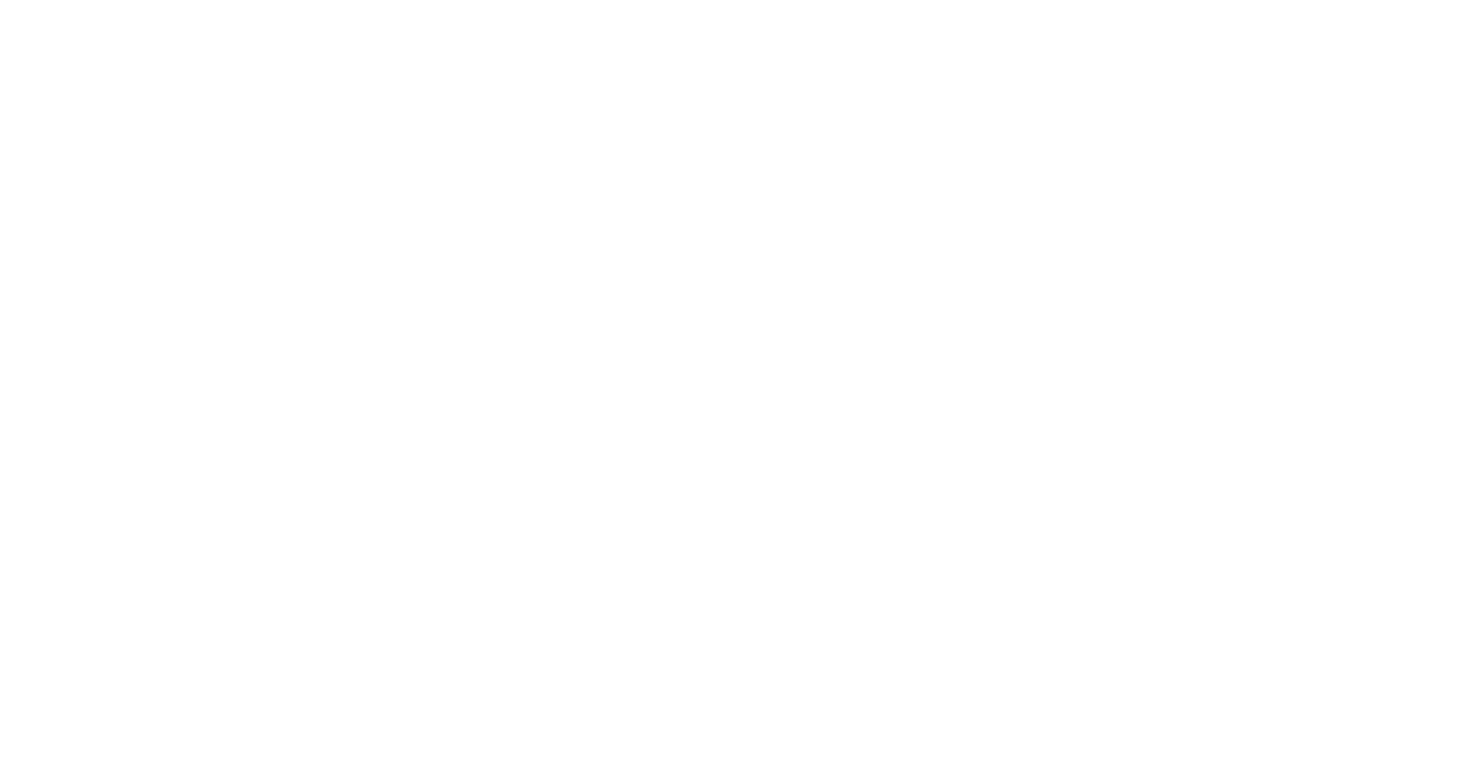 scroll, scrollTop: 0, scrollLeft: 0, axis: both 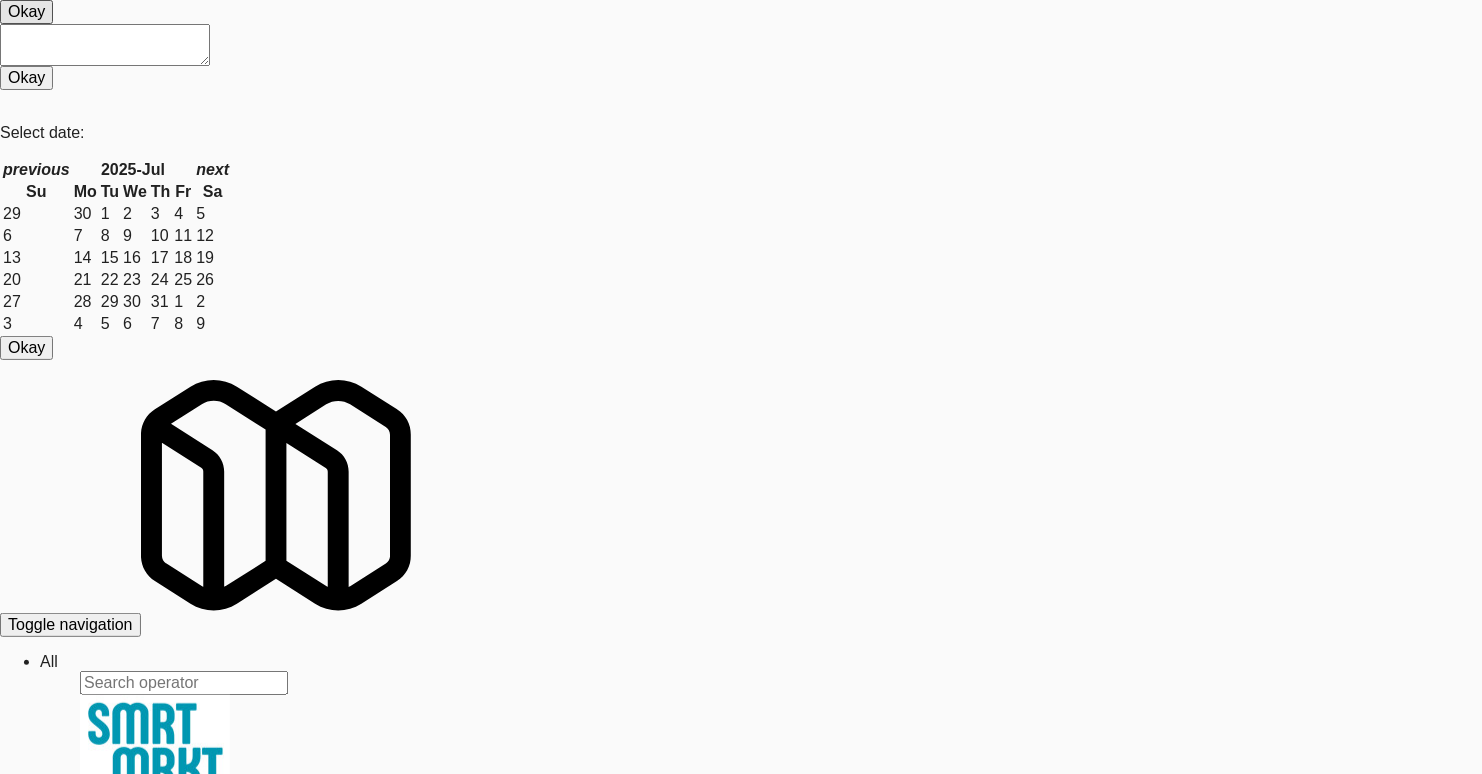 click at bounding box center (8, 40044) 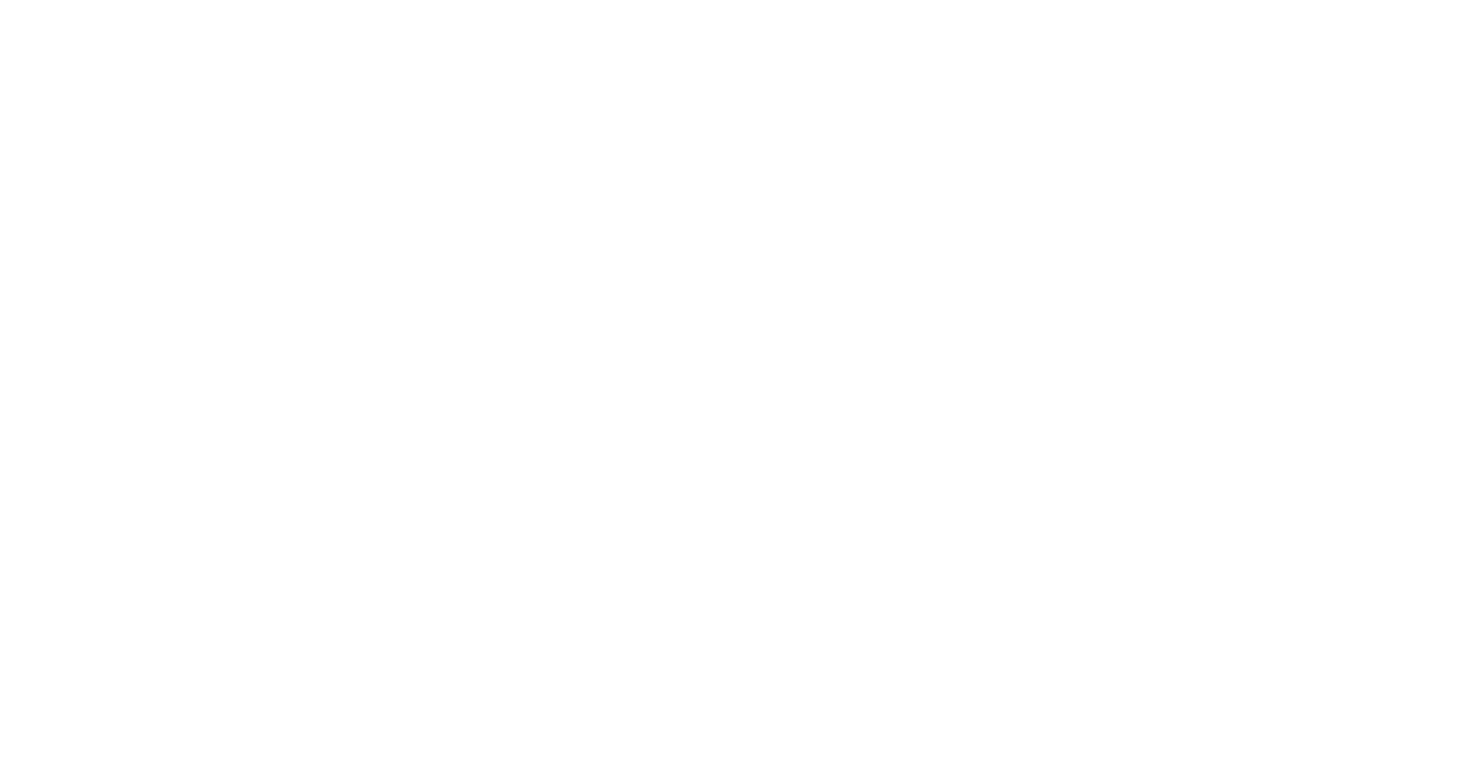 scroll, scrollTop: 0, scrollLeft: 0, axis: both 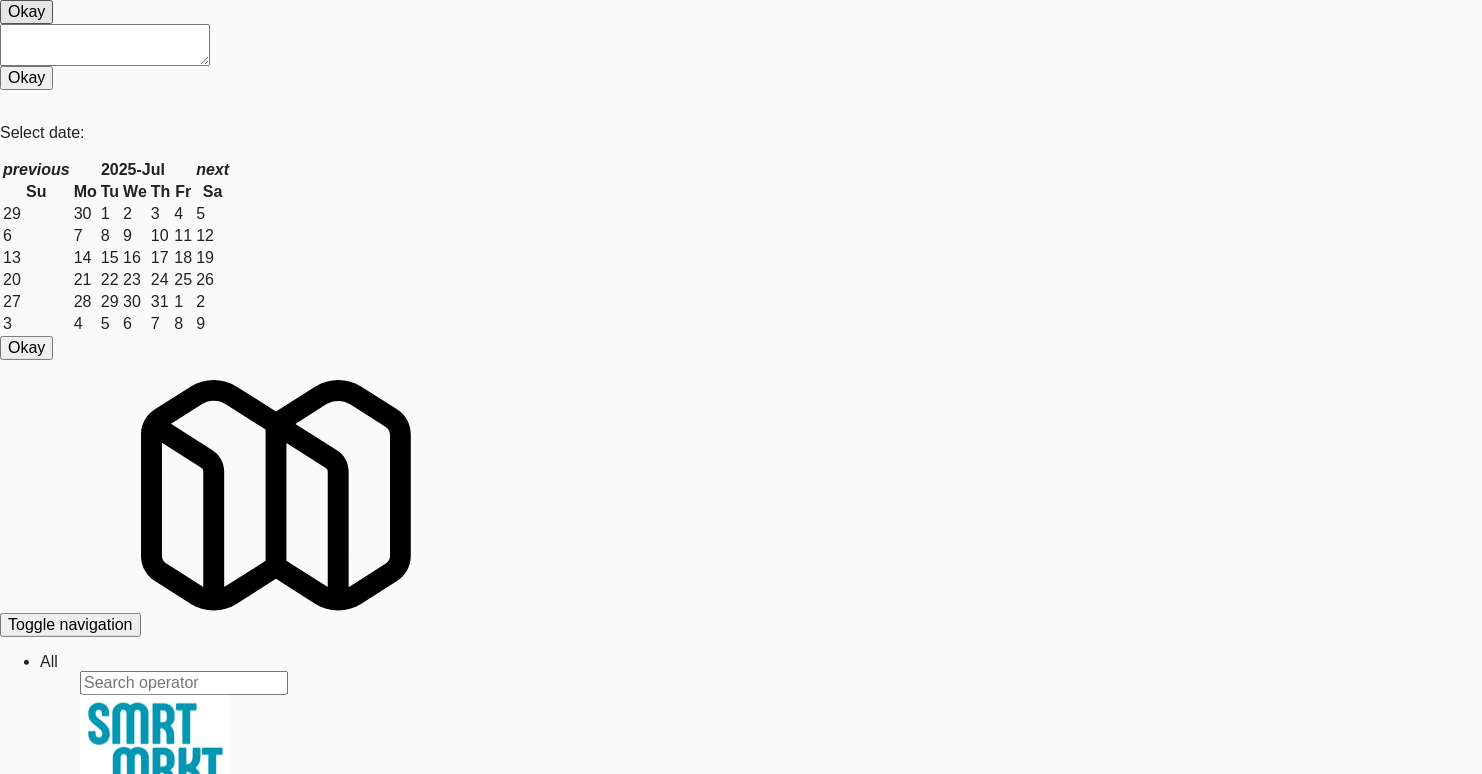 click on "Fred's Vends" at bounding box center (741, 30601) 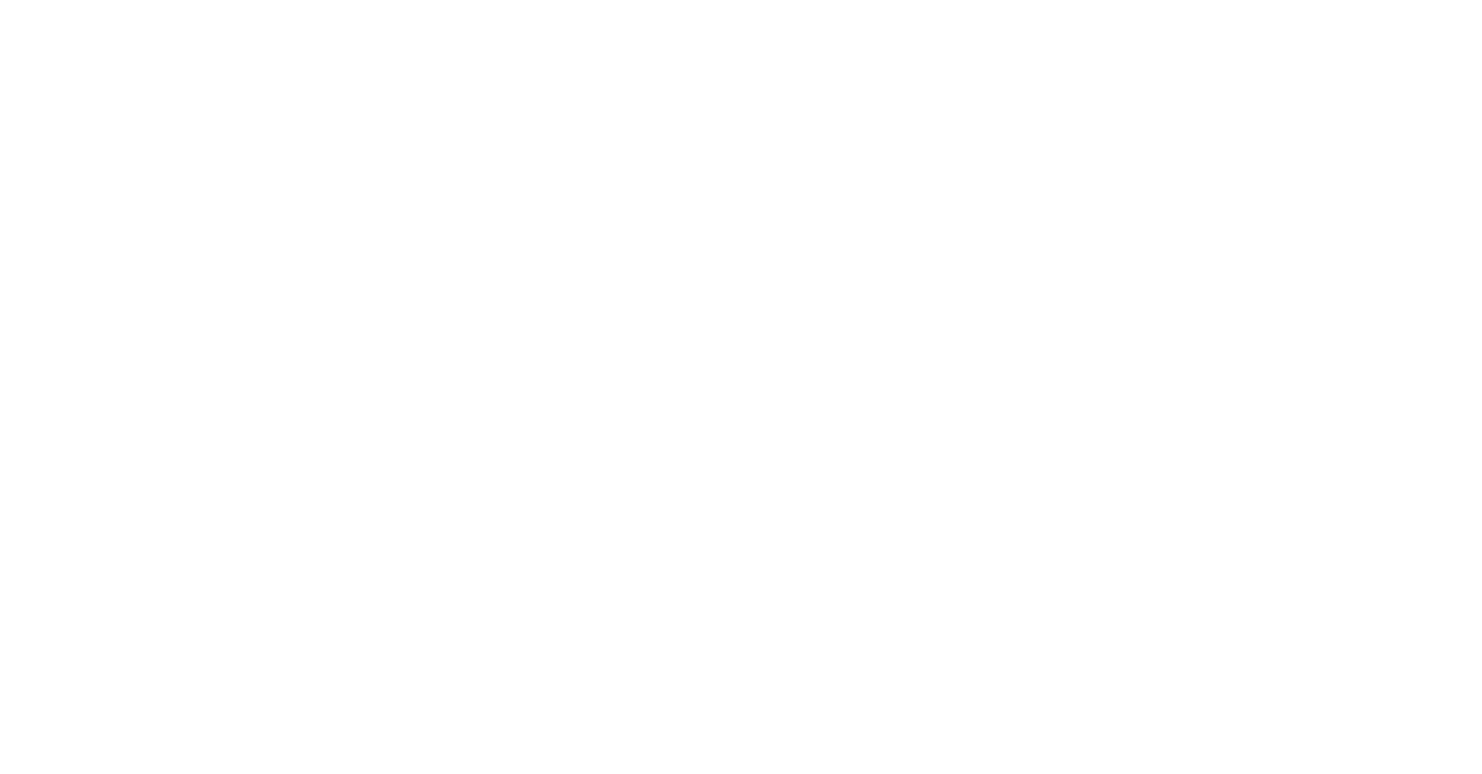 scroll, scrollTop: 0, scrollLeft: 0, axis: both 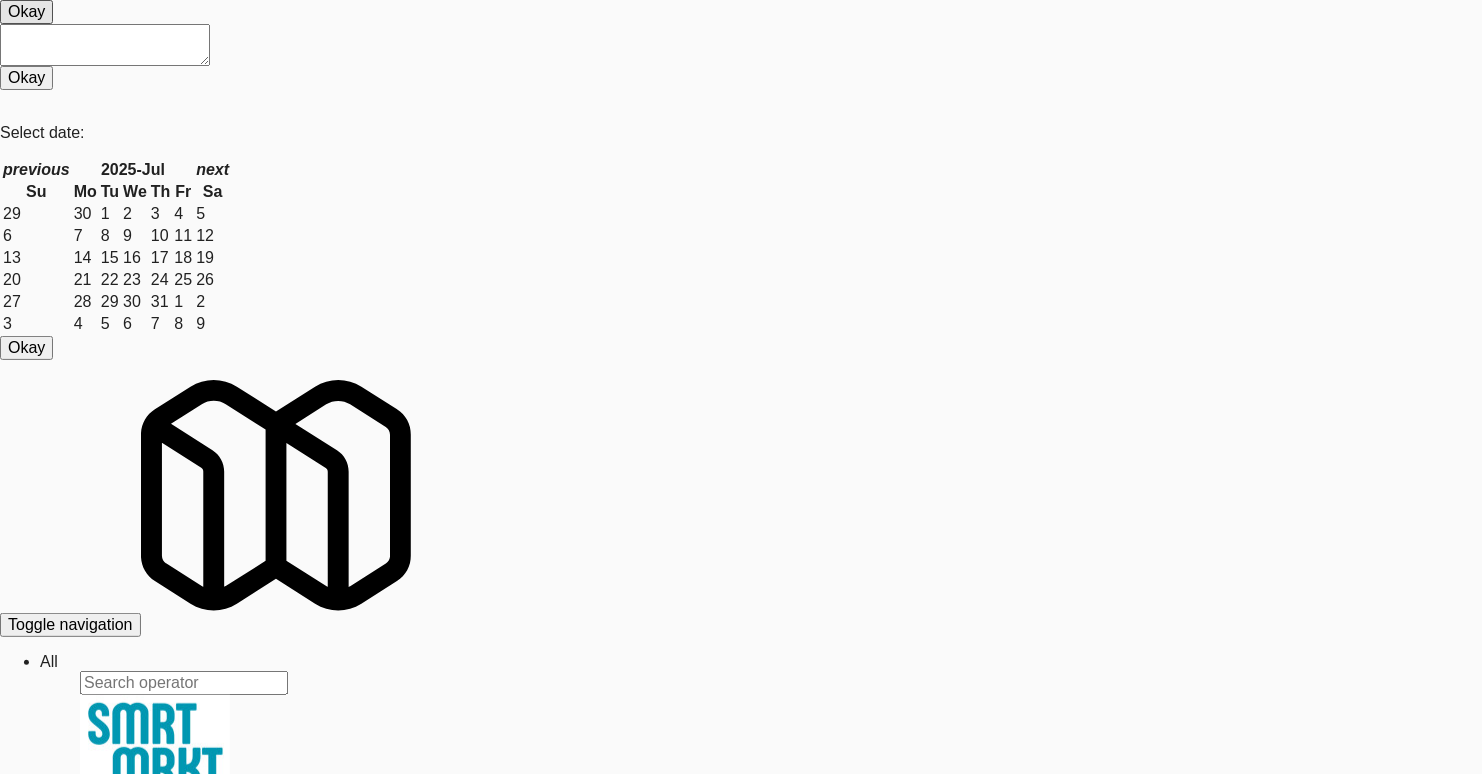 click on "Retrieve Video" at bounding box center [62, 40045] 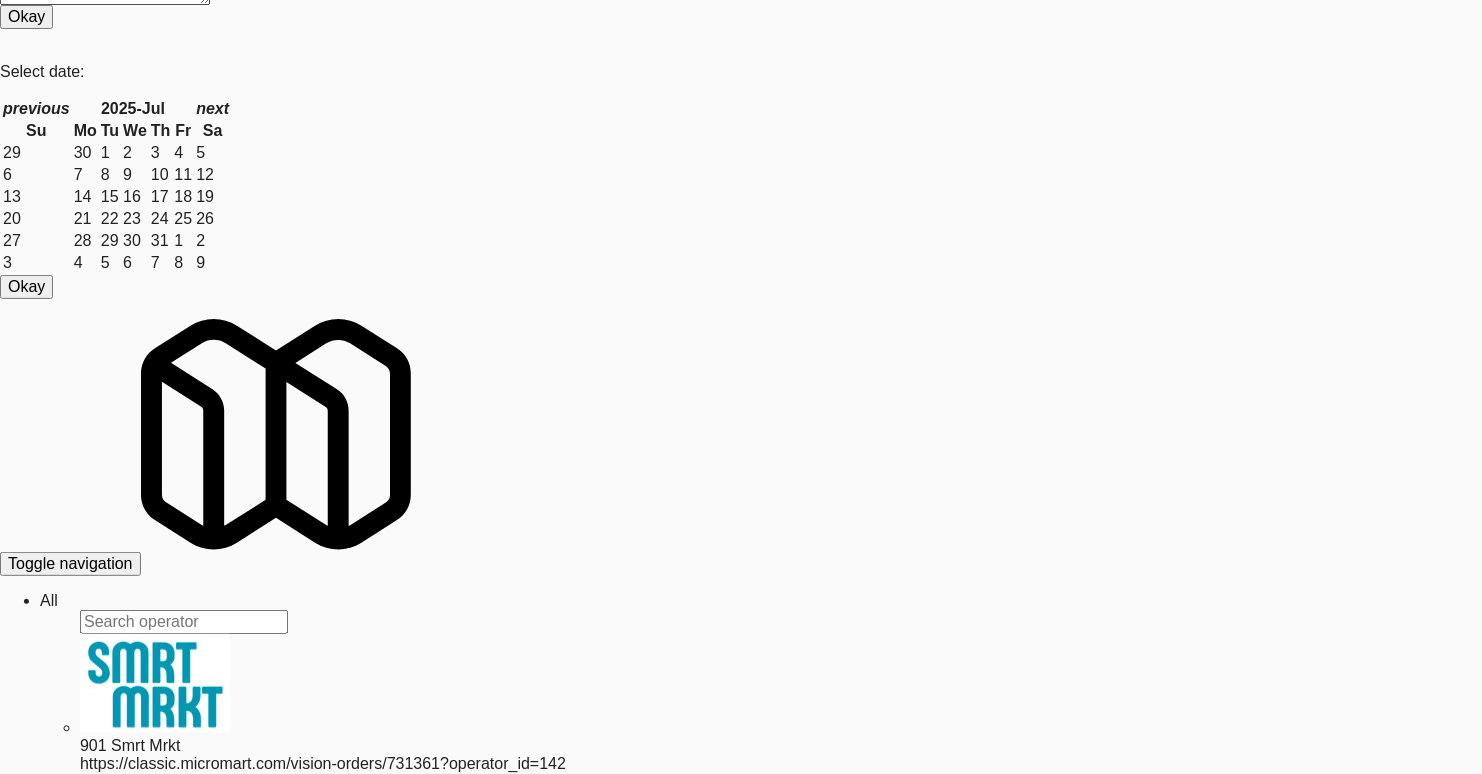 scroll, scrollTop: 64, scrollLeft: 0, axis: vertical 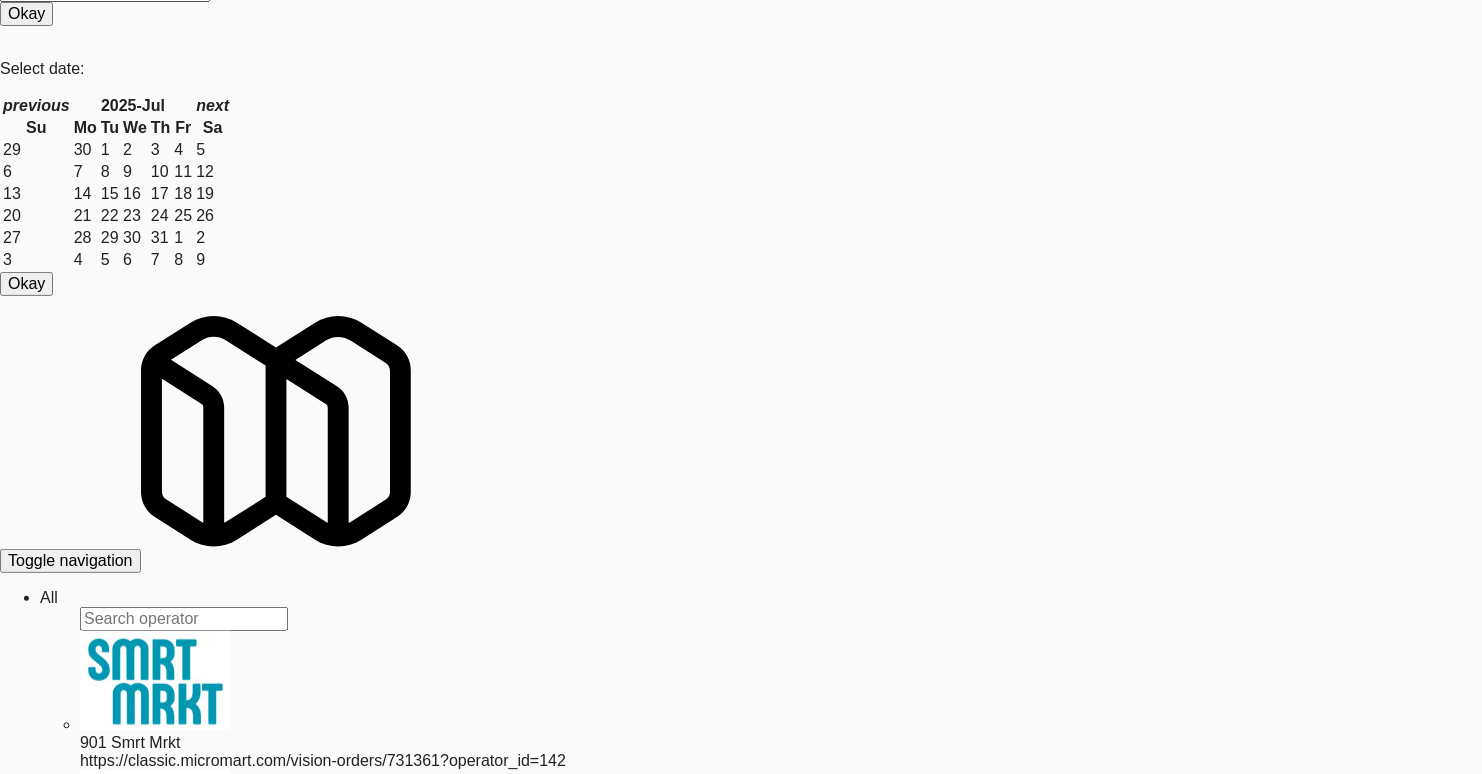 click on "Mal: Video not playing" at bounding box center [741, 39992] 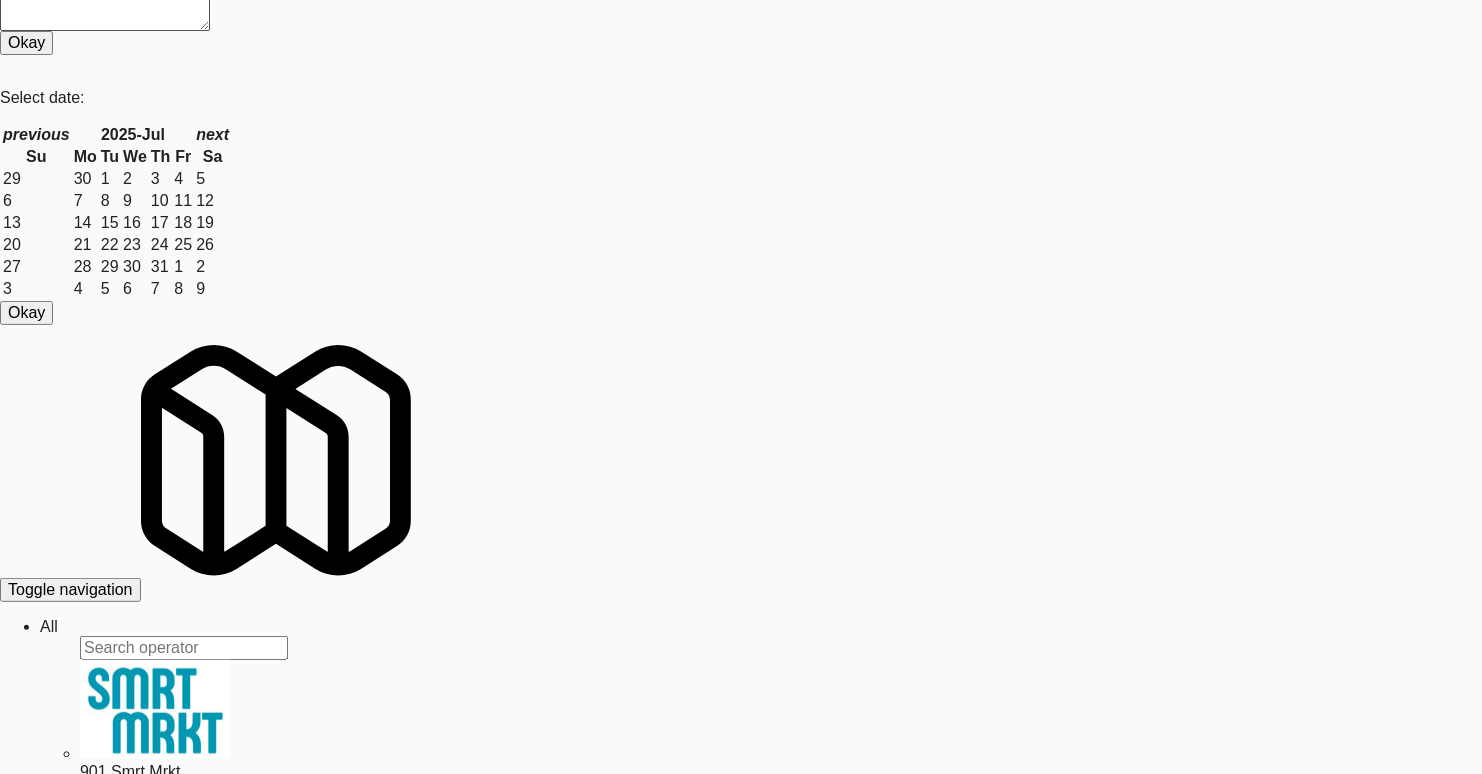 scroll, scrollTop: 0, scrollLeft: 0, axis: both 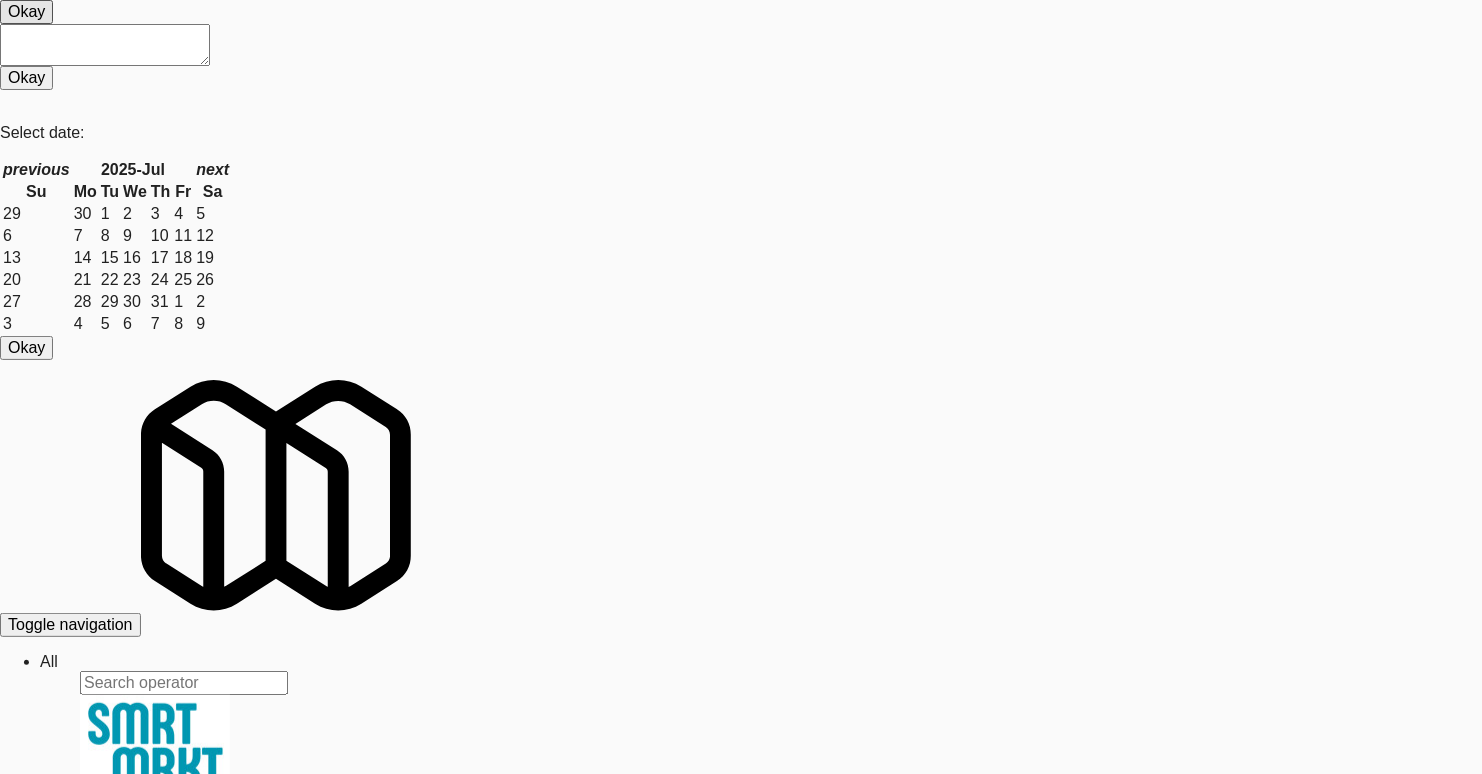 click on "Play" at bounding box center (23, 40219) 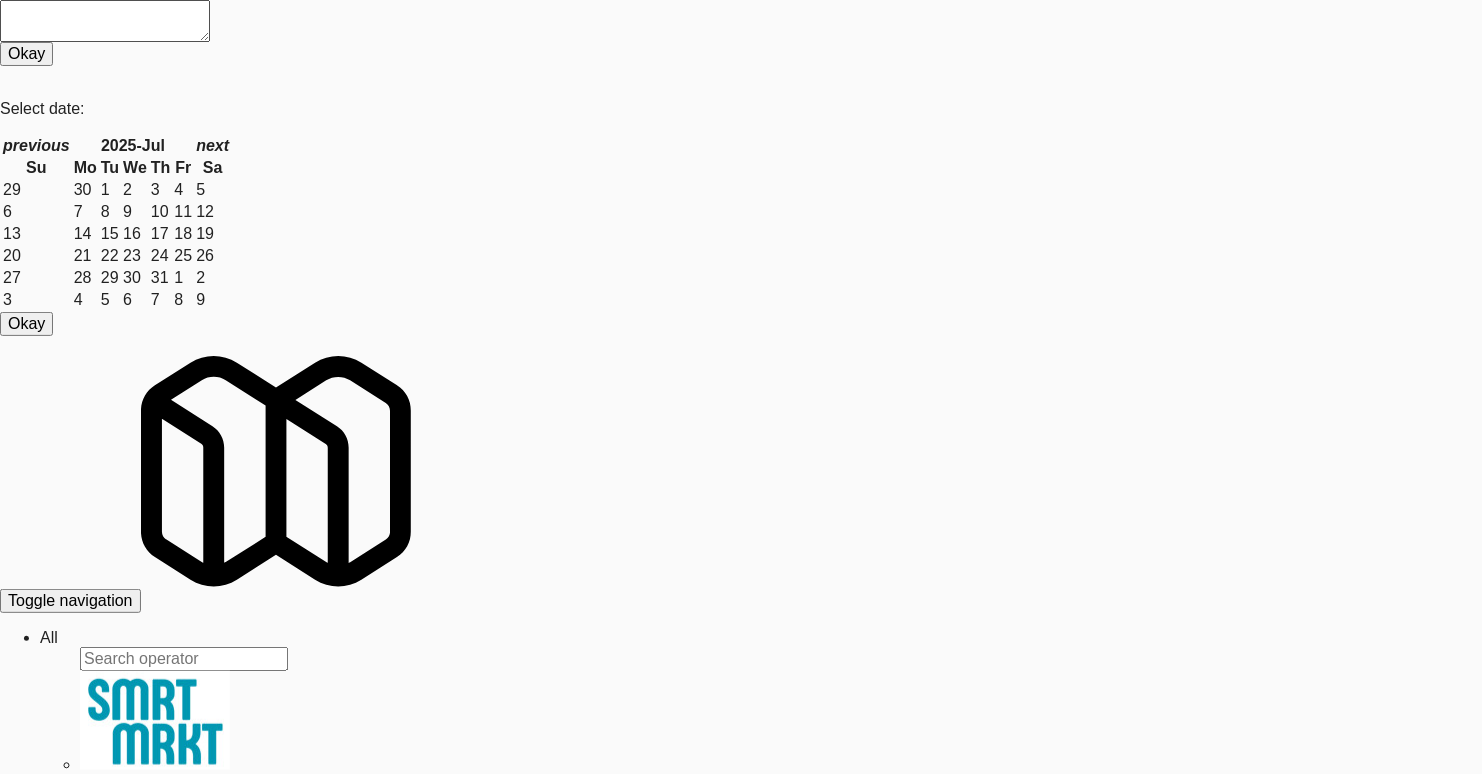 scroll, scrollTop: 64, scrollLeft: 0, axis: vertical 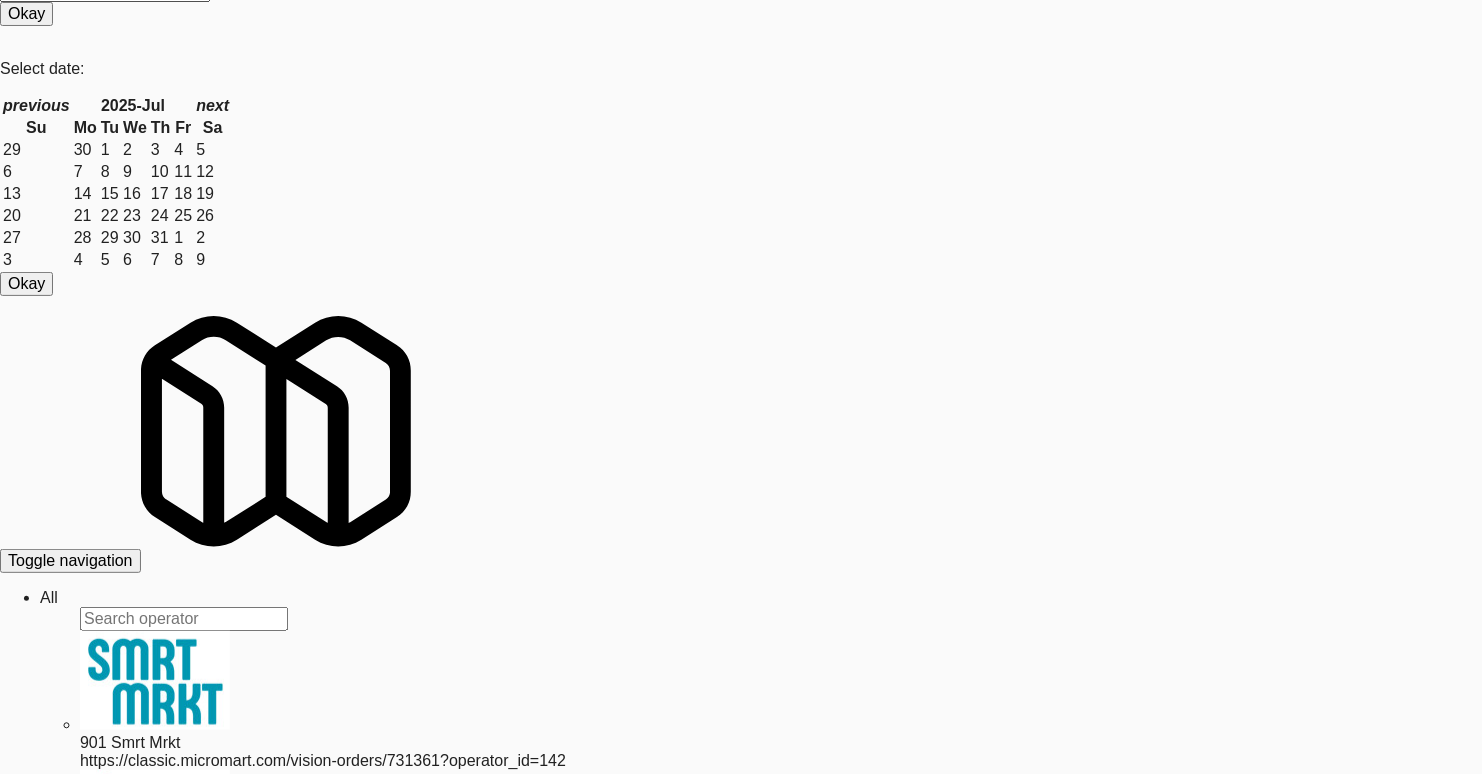 click on "Operations" at bounding box center [49, 597] 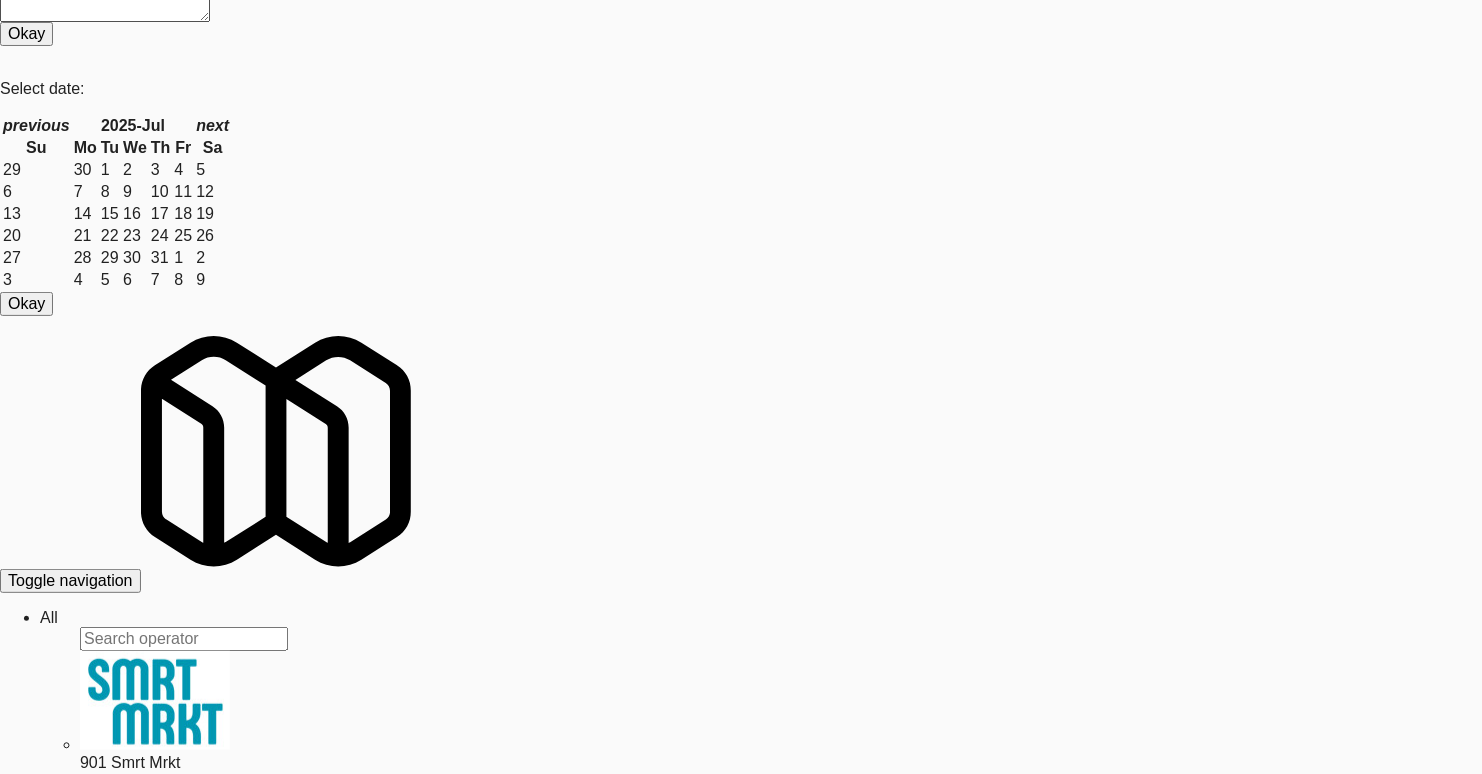 scroll, scrollTop: 0, scrollLeft: 0, axis: both 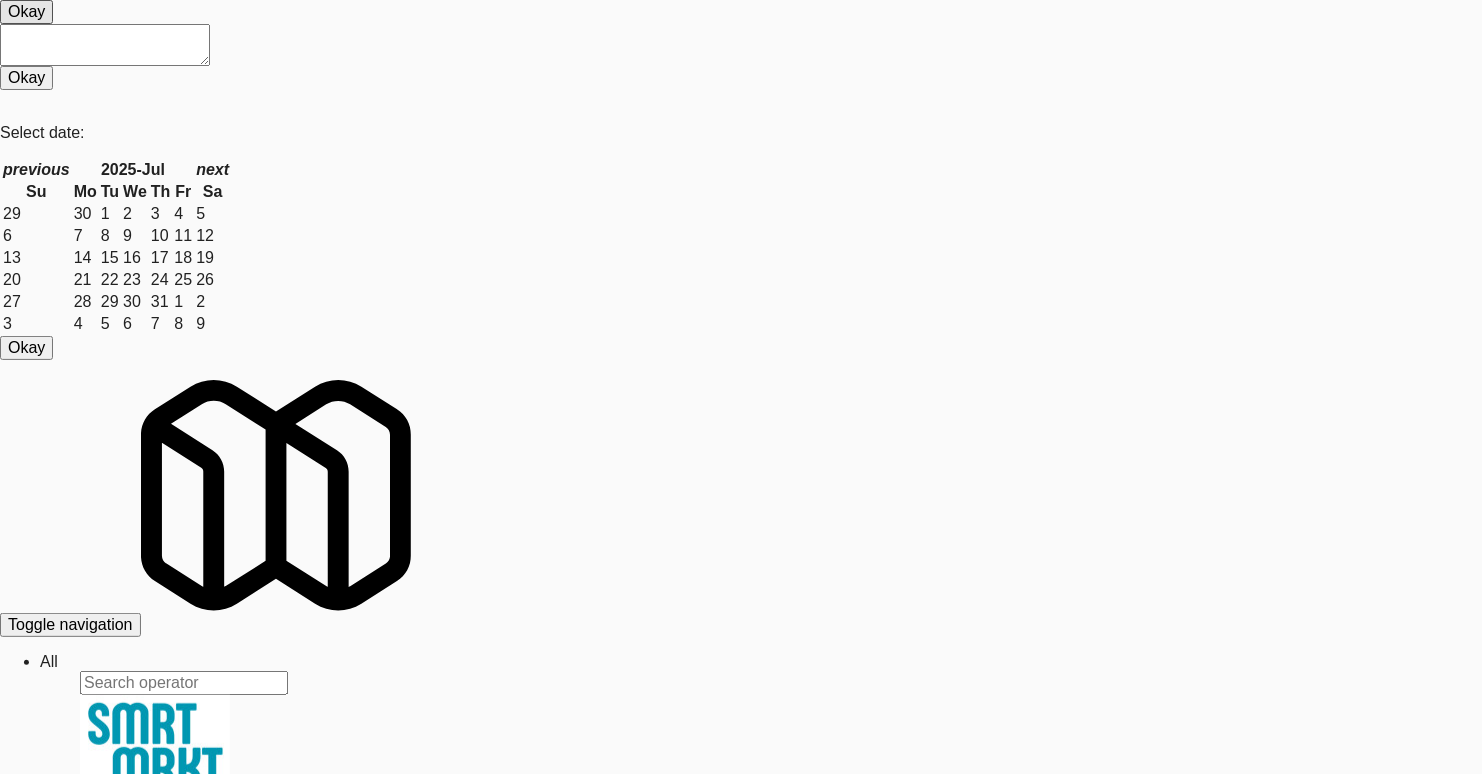 click on "Order # 837673 Fridge unlocked at Friday, July 4th 2025 4:54:12 AM Fred's Vends" at bounding box center (741, 30668) 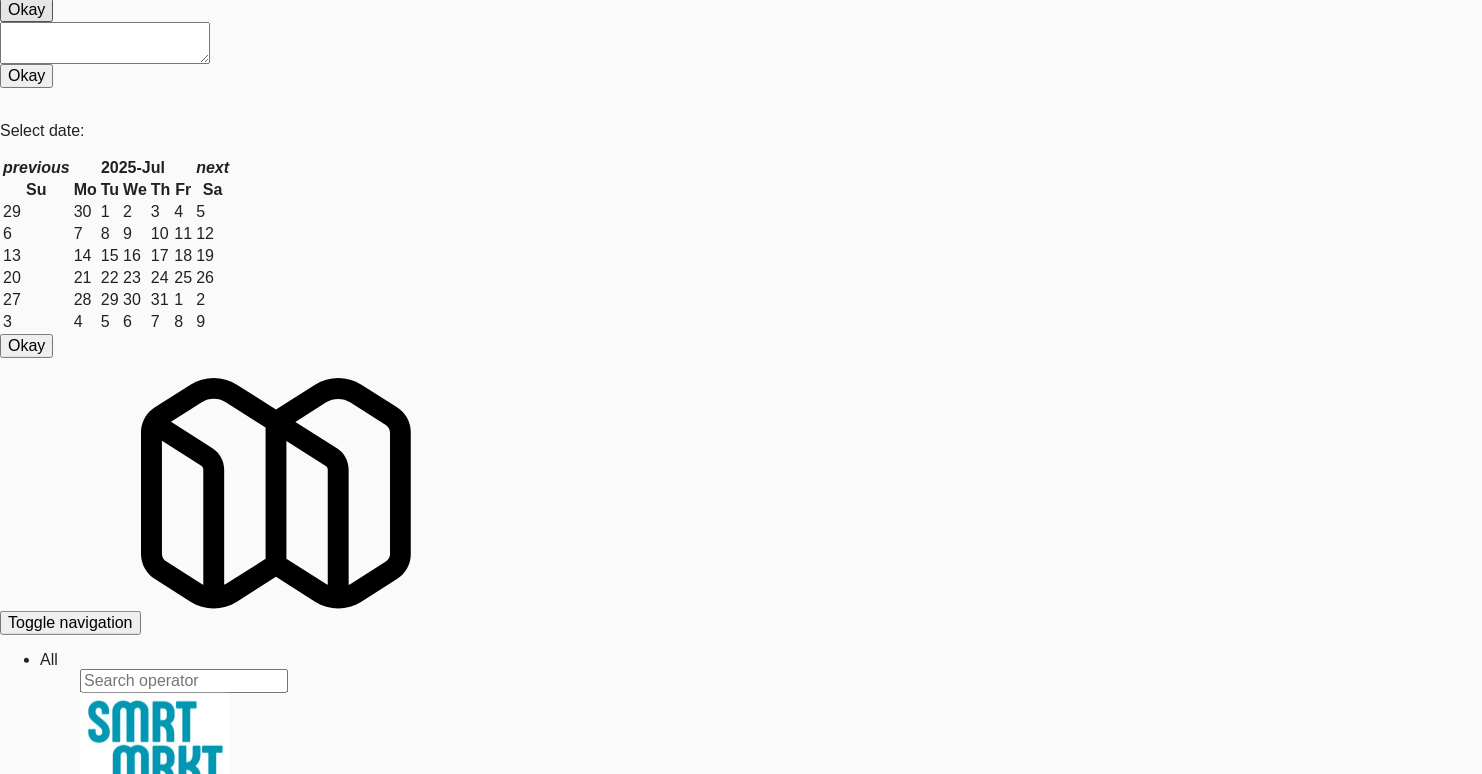 scroll, scrollTop: 0, scrollLeft: 0, axis: both 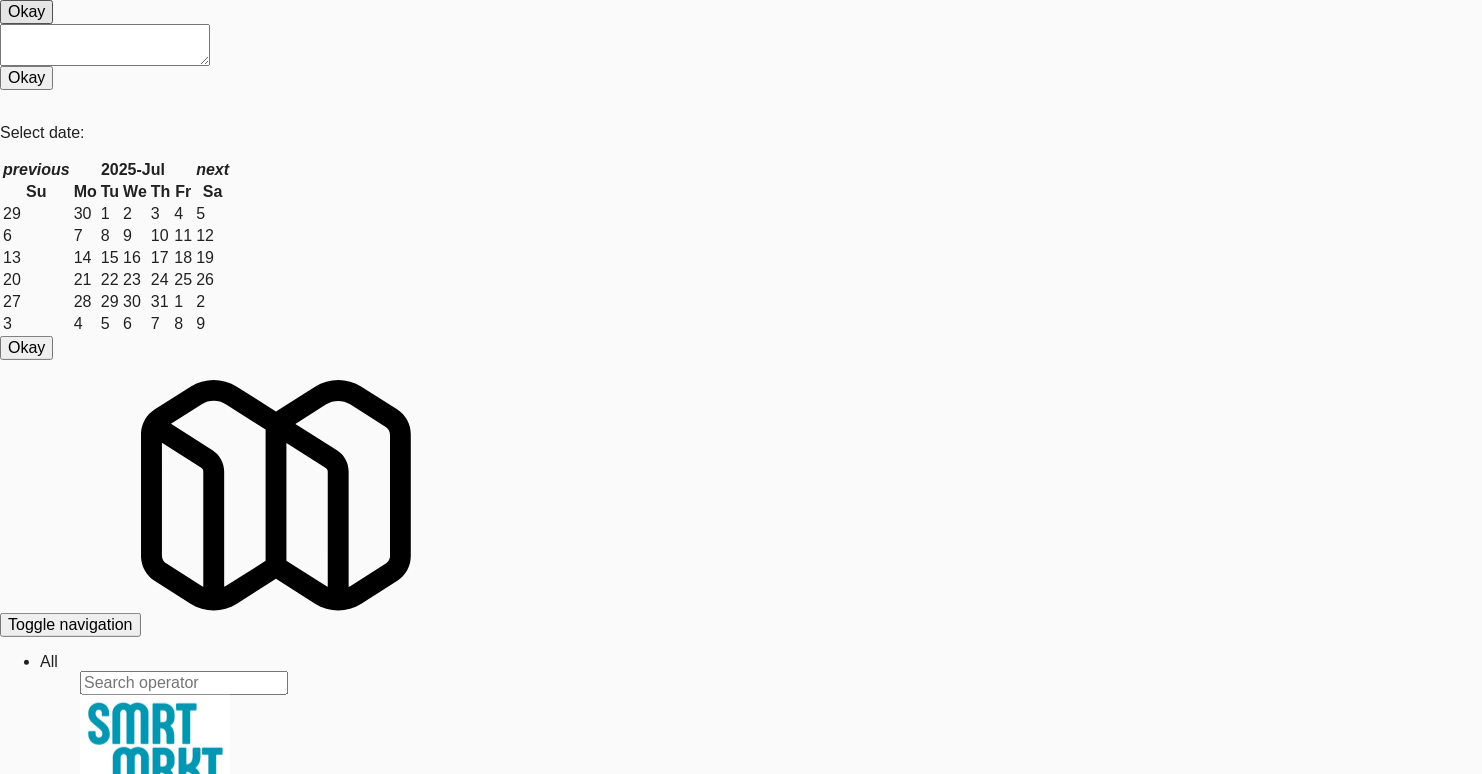 click at bounding box center [300, 40351] 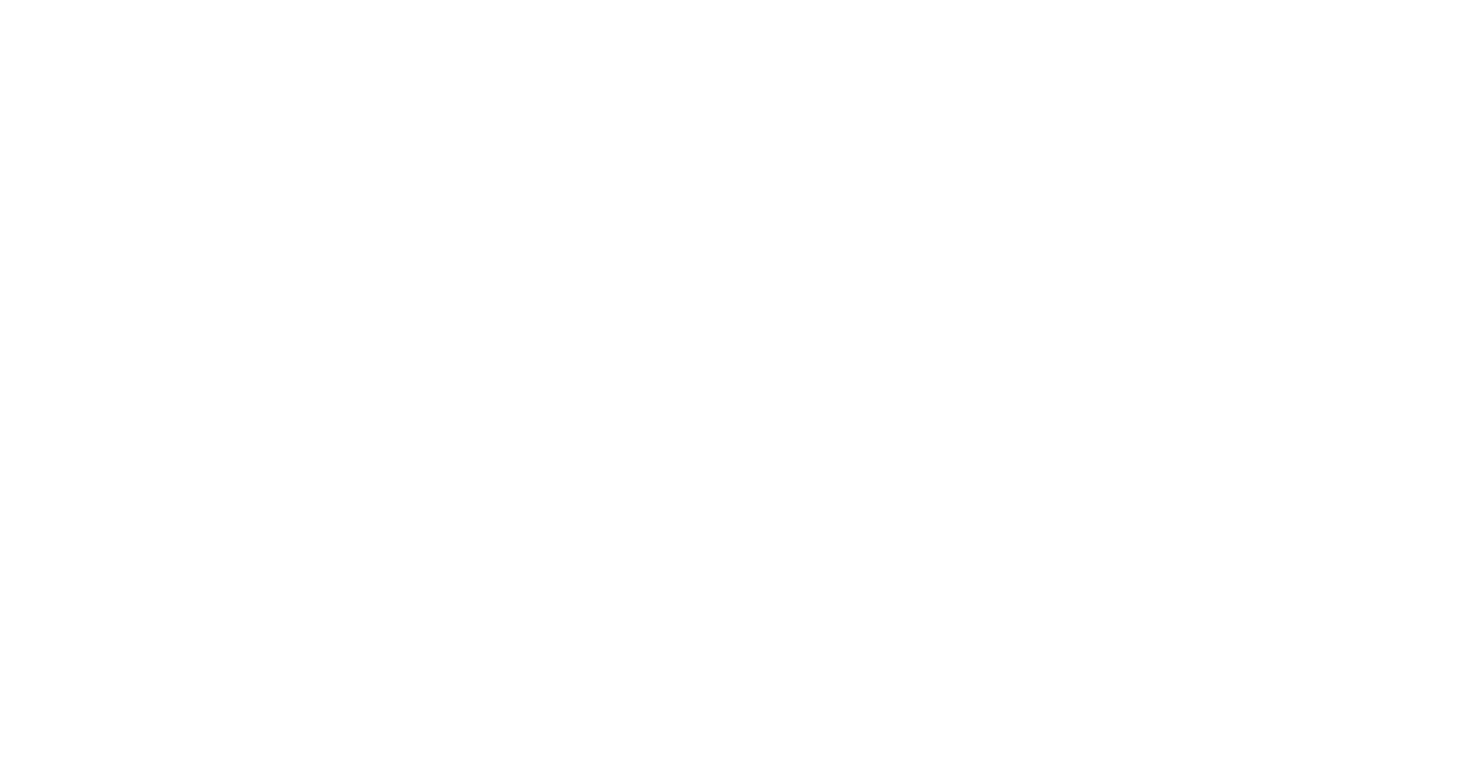 scroll, scrollTop: 0, scrollLeft: 0, axis: both 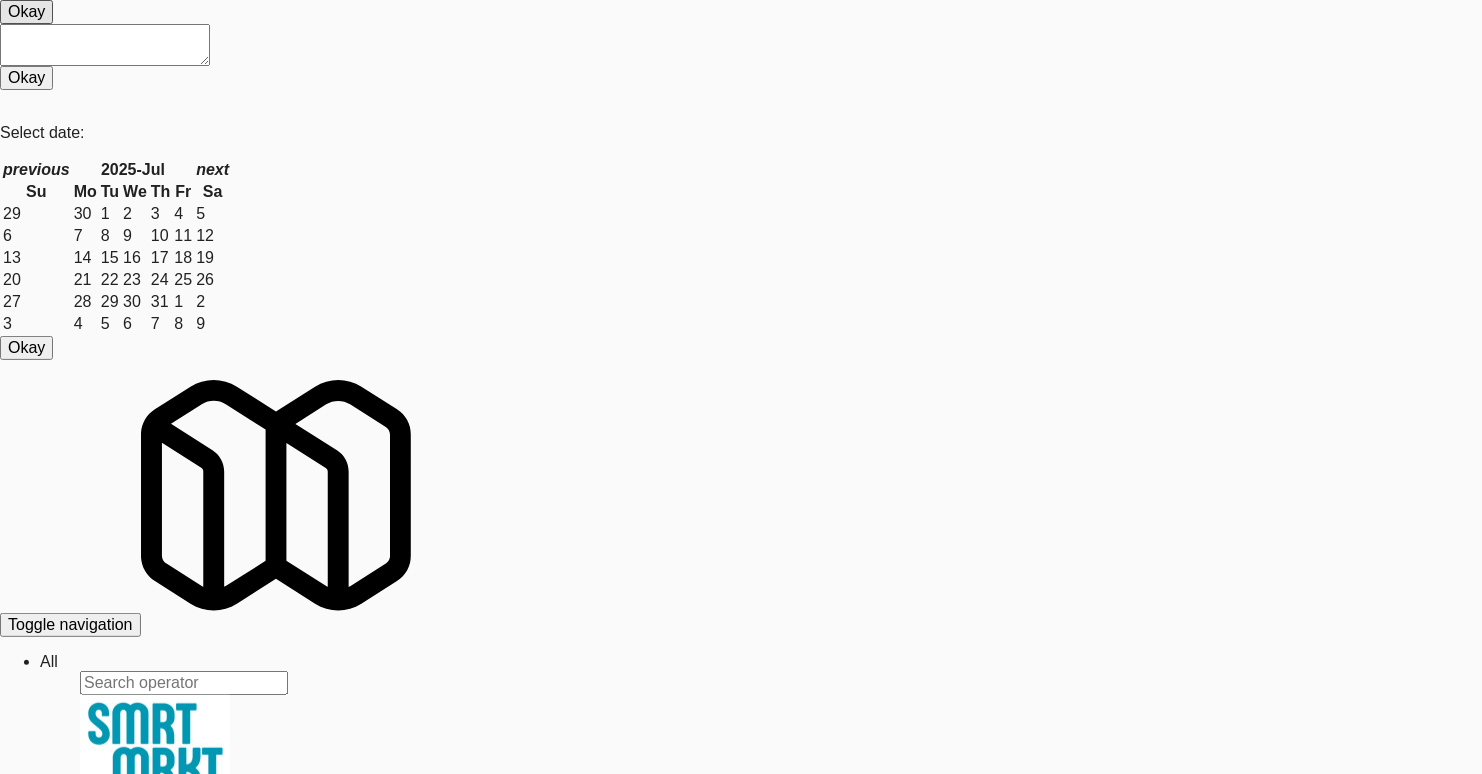click on "Play" at bounding box center [23, 40045] 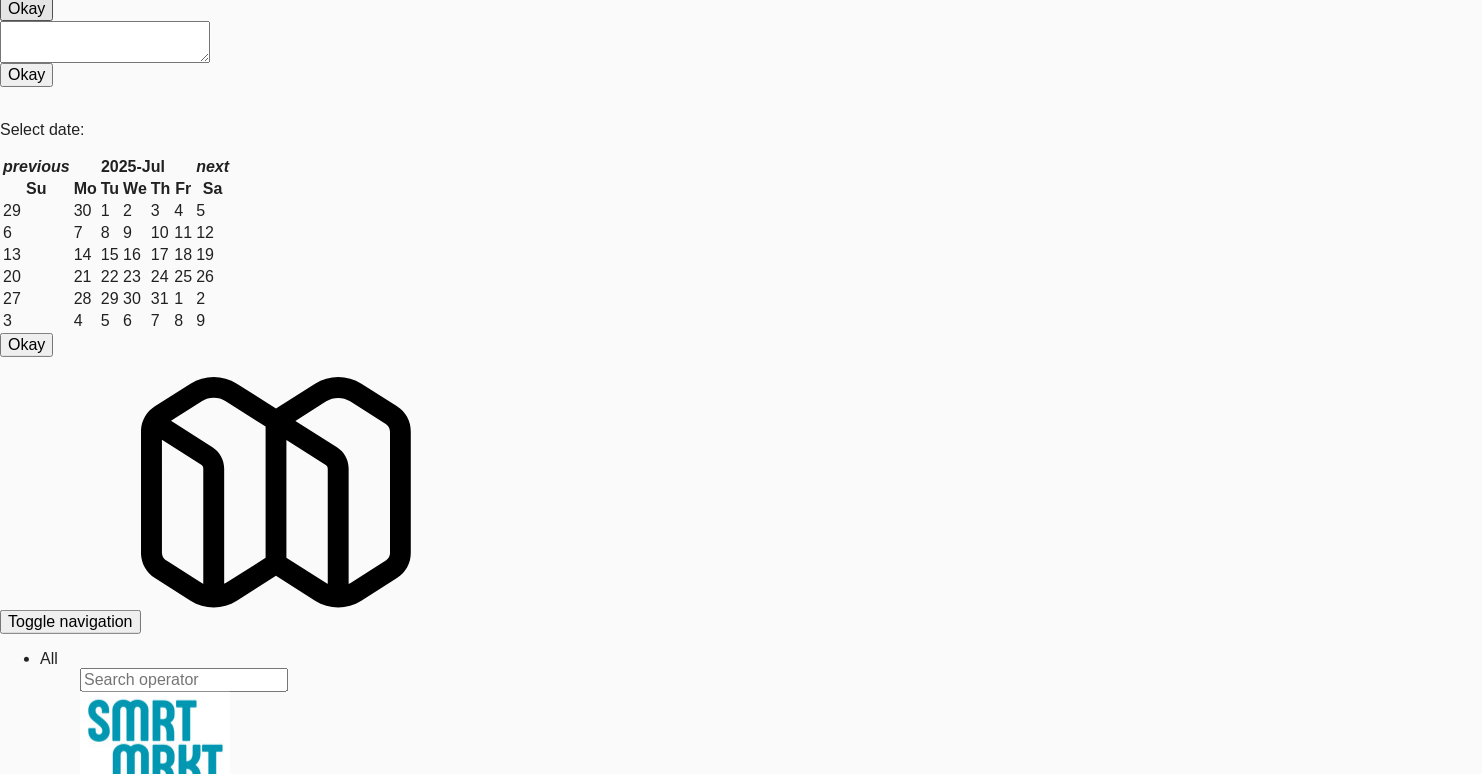 click at bounding box center (300, 40242) 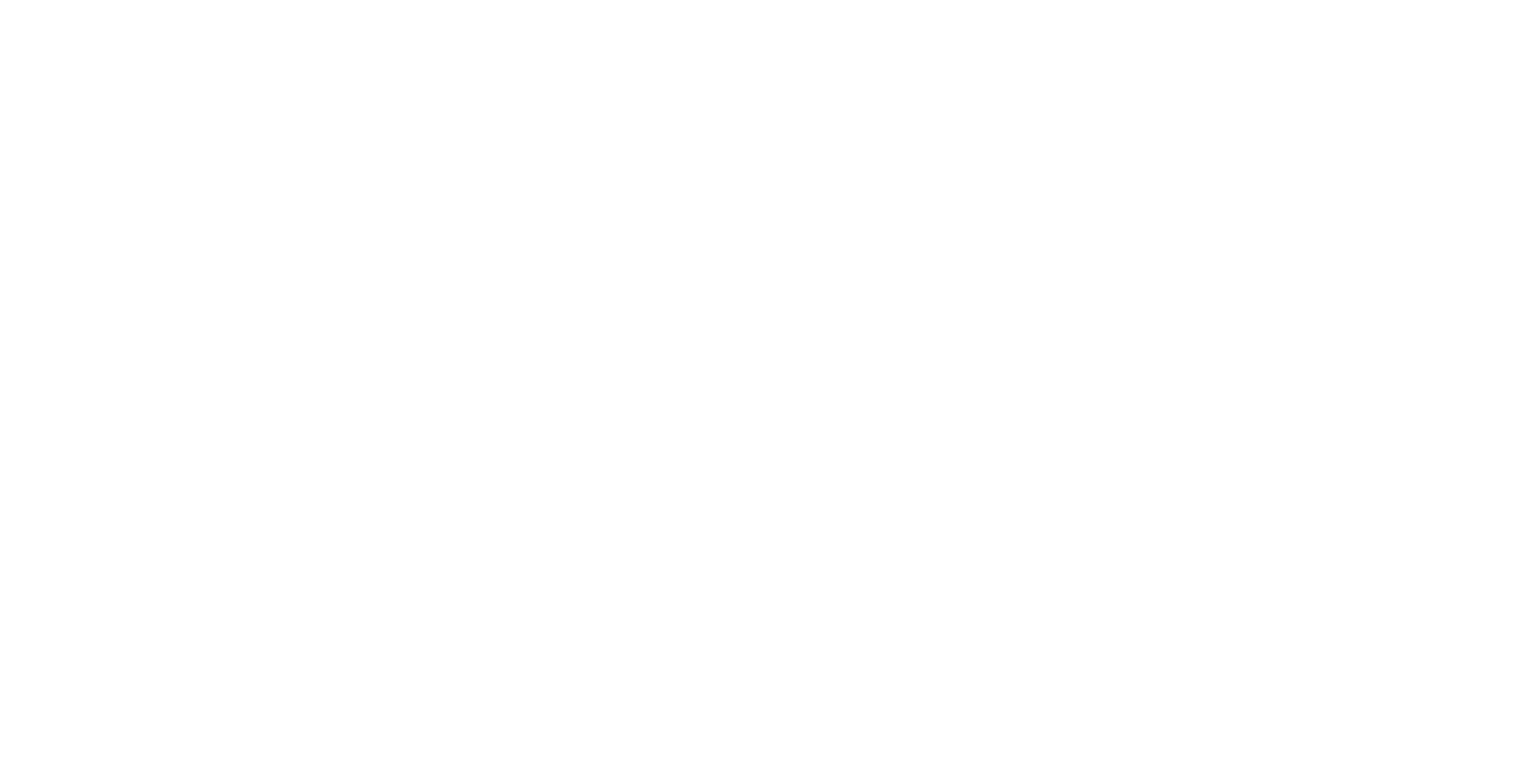 scroll, scrollTop: 0, scrollLeft: 0, axis: both 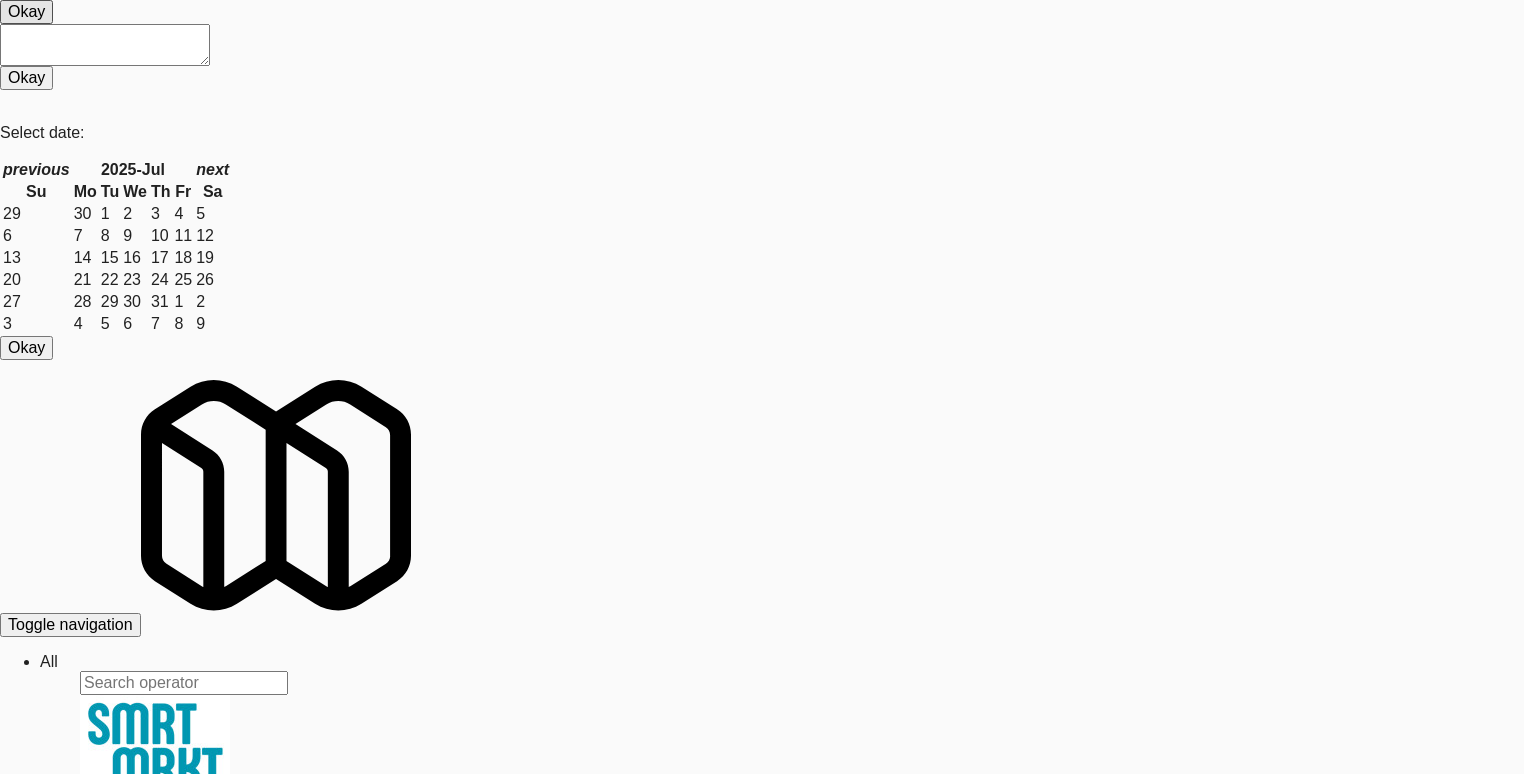 click on "Gladz: Video was cut" at bounding box center (762, 40163) 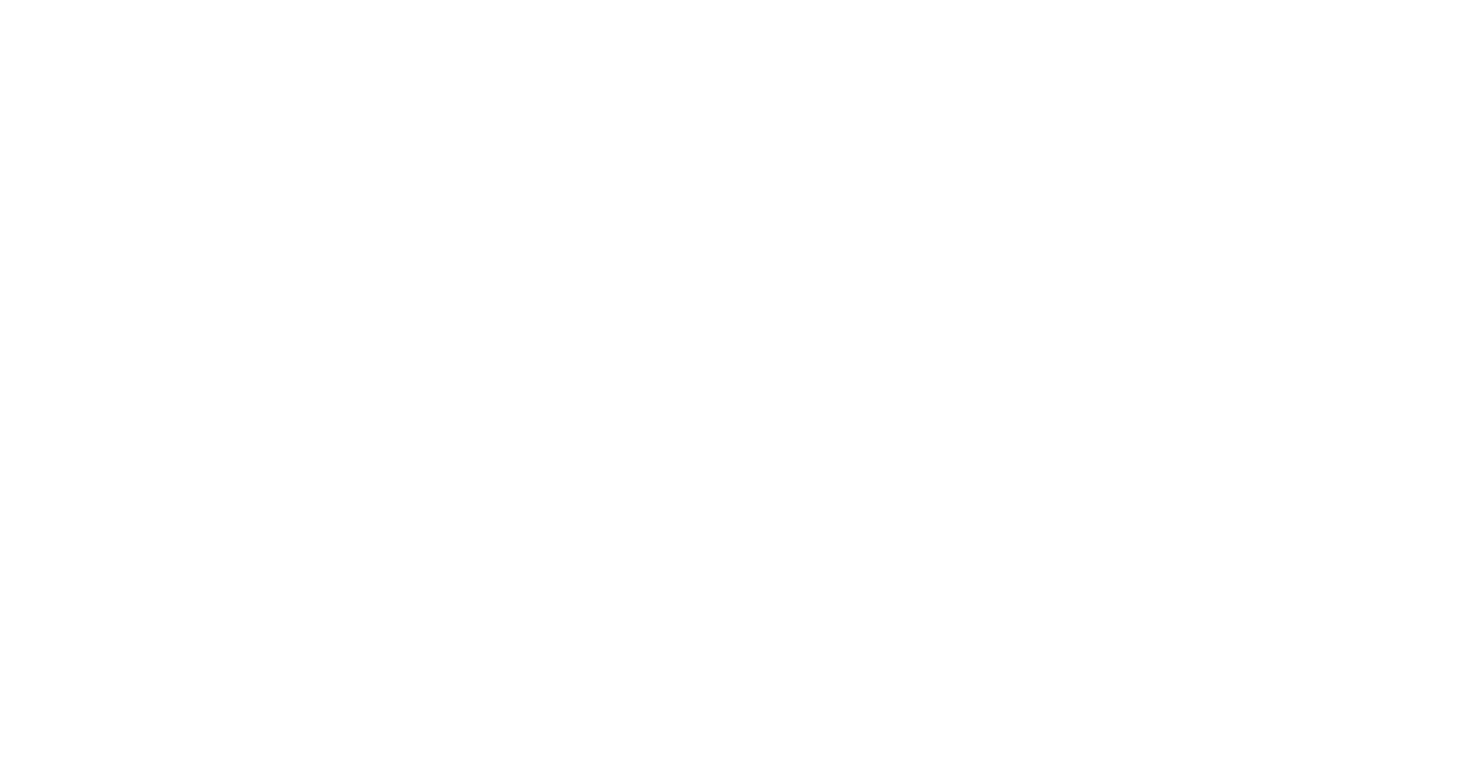 scroll, scrollTop: 0, scrollLeft: 0, axis: both 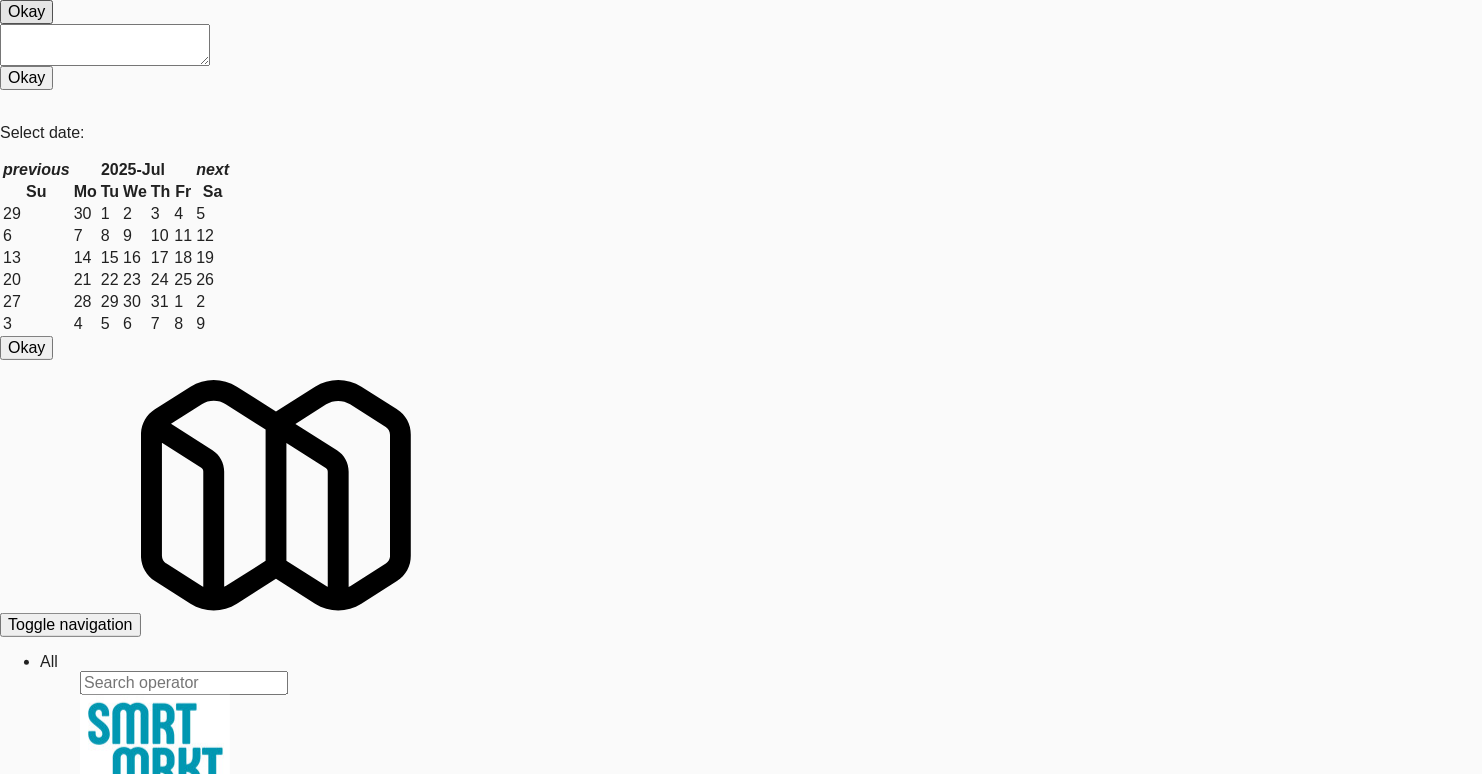 click on "Gladz: Video was cut" at bounding box center (741, 39911) 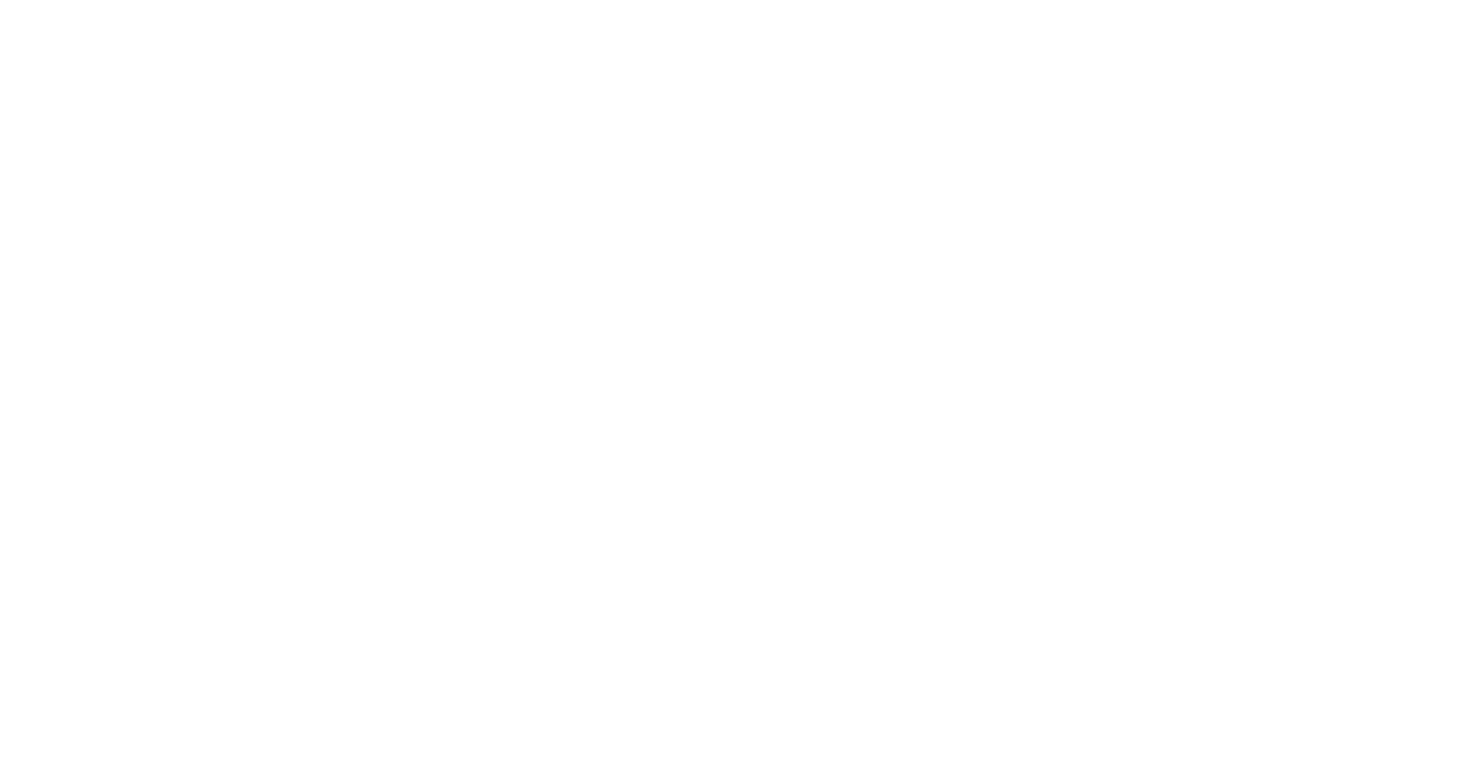 scroll, scrollTop: 0, scrollLeft: 0, axis: both 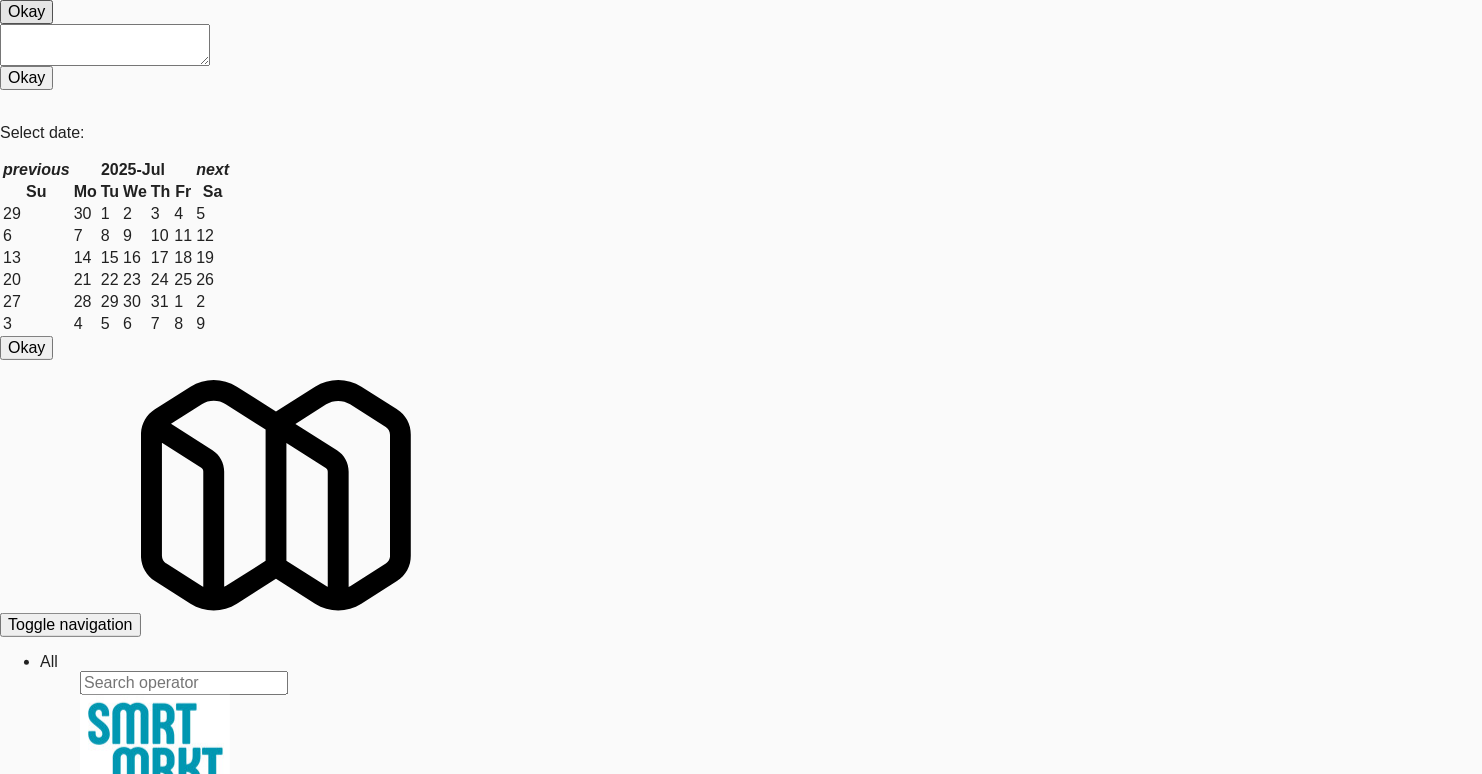click on "[NAME]: M40 error on this cabinet, added to technician list." at bounding box center (741, 39979) 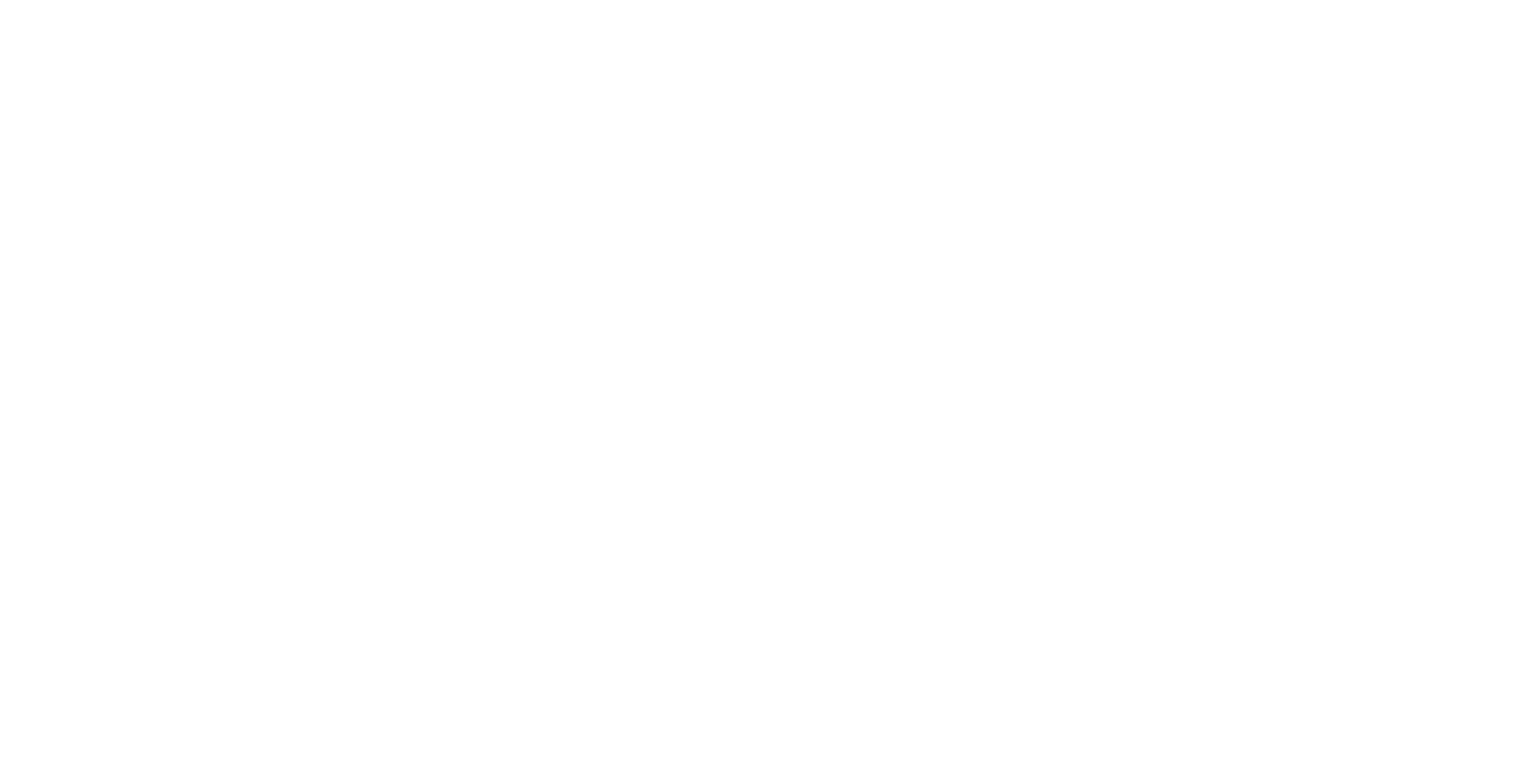scroll, scrollTop: 0, scrollLeft: 0, axis: both 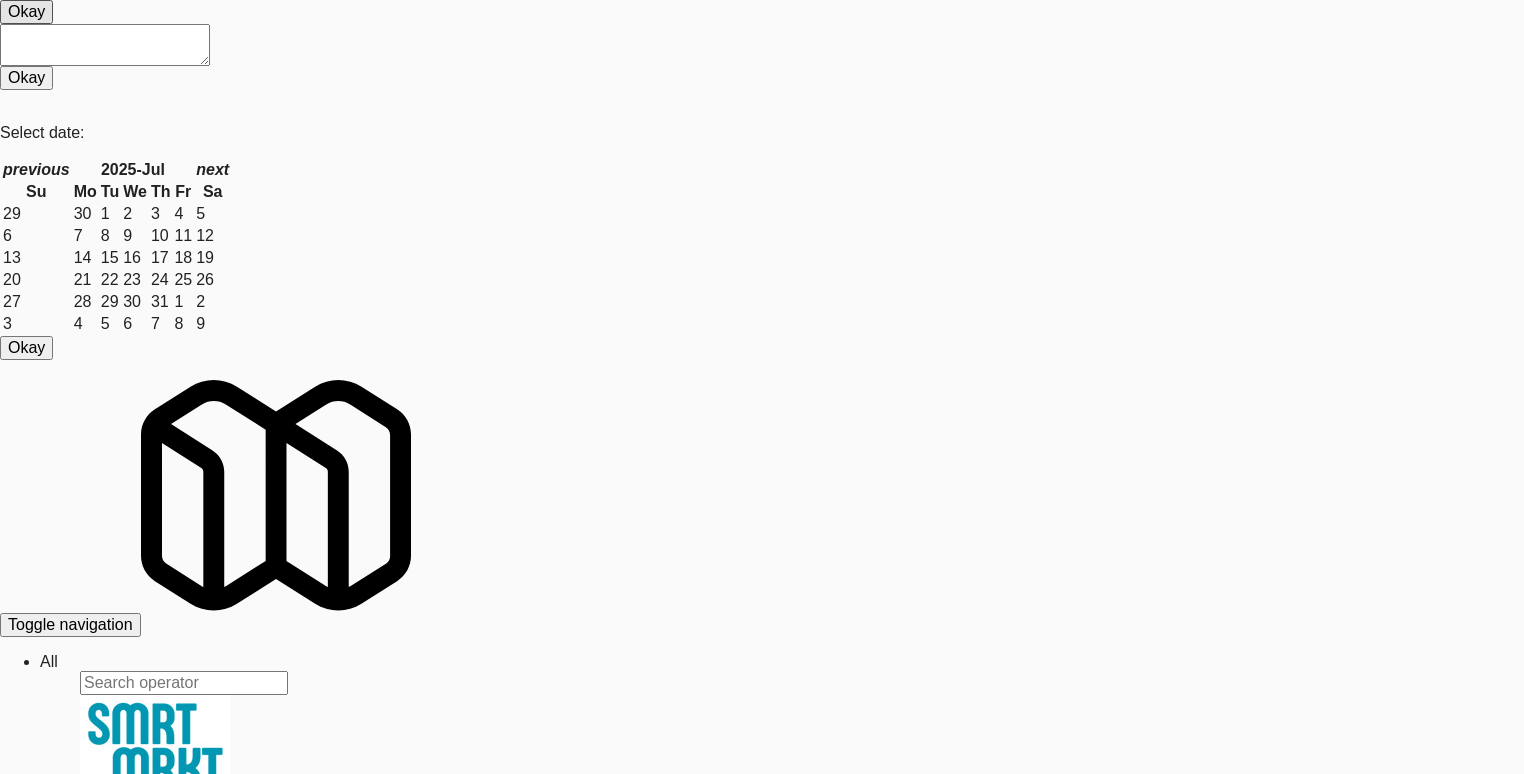 click on "Play" at bounding box center [23, 40297] 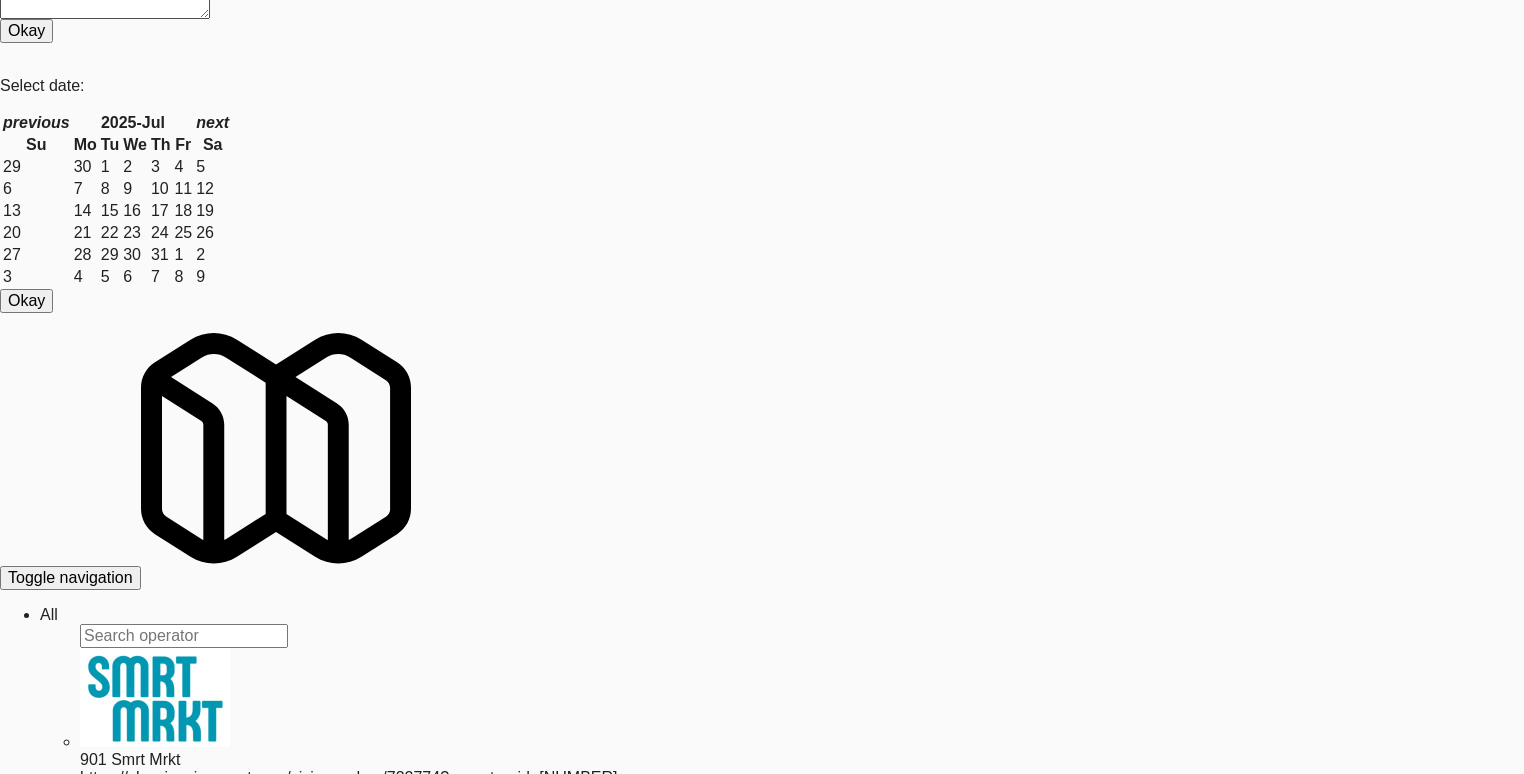 scroll, scrollTop: 64, scrollLeft: 0, axis: vertical 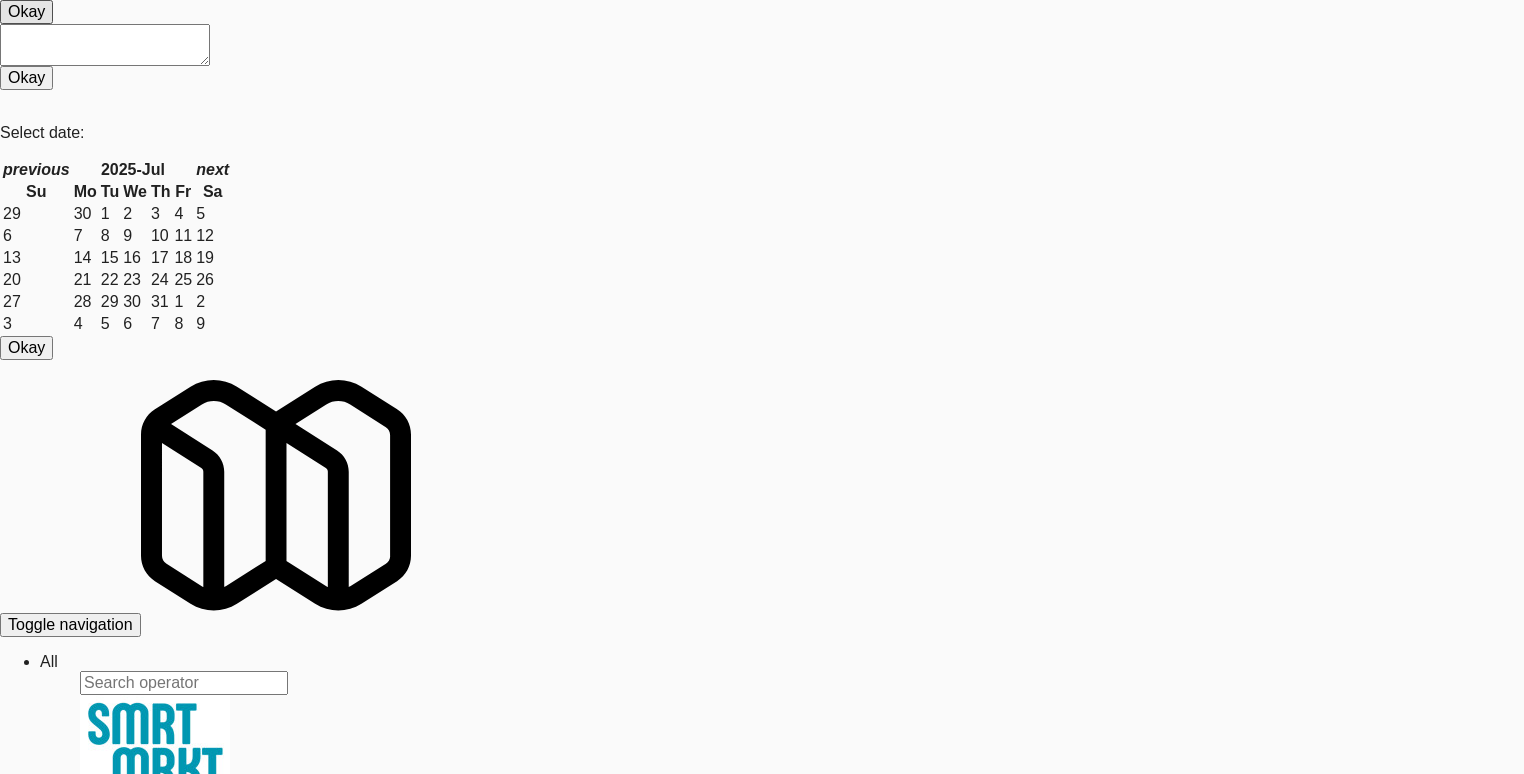 click on "[NAME]: Few minutes of the video was cut in the beginning. Customer took 1x Alani Juicy Peach" at bounding box center [762, 40202] 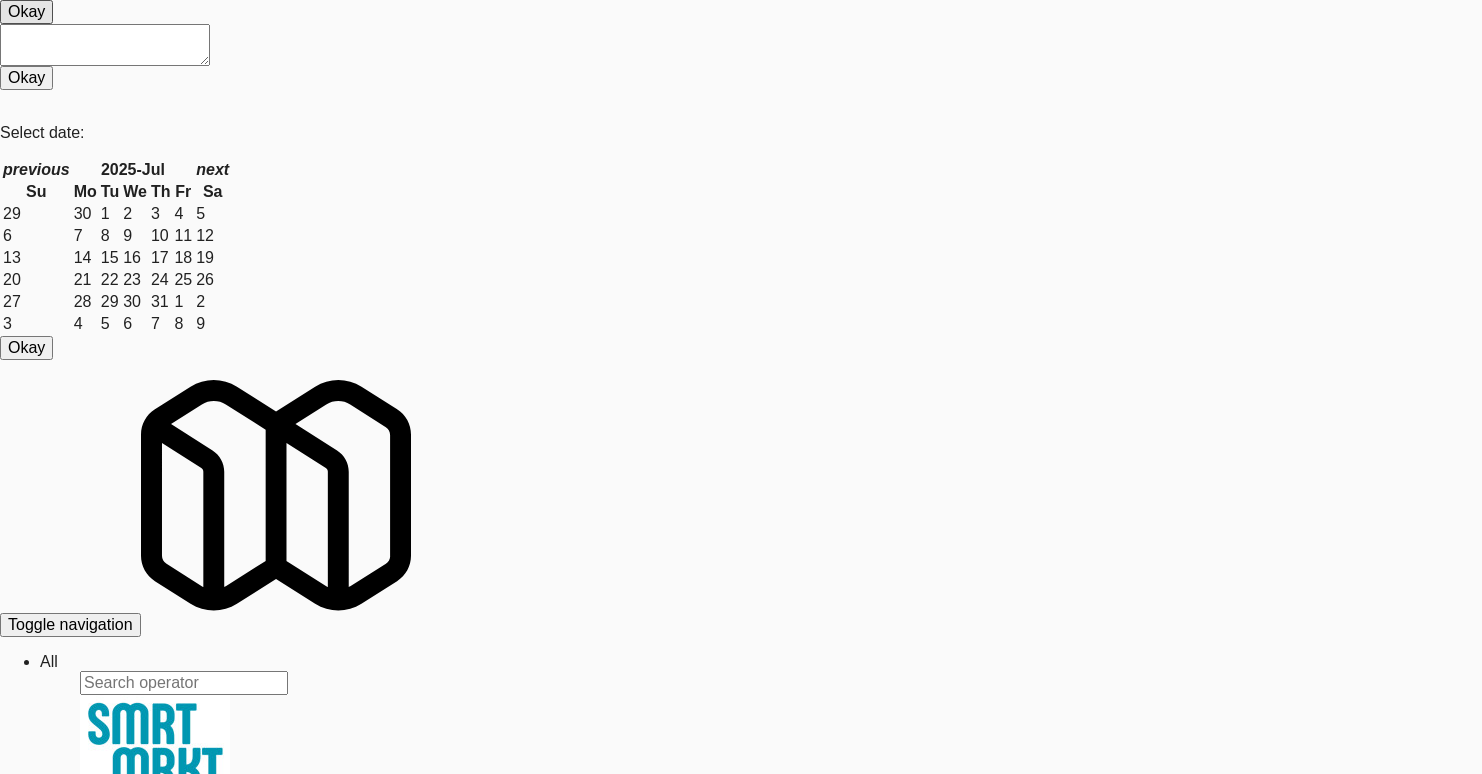 scroll, scrollTop: 0, scrollLeft: 0, axis: both 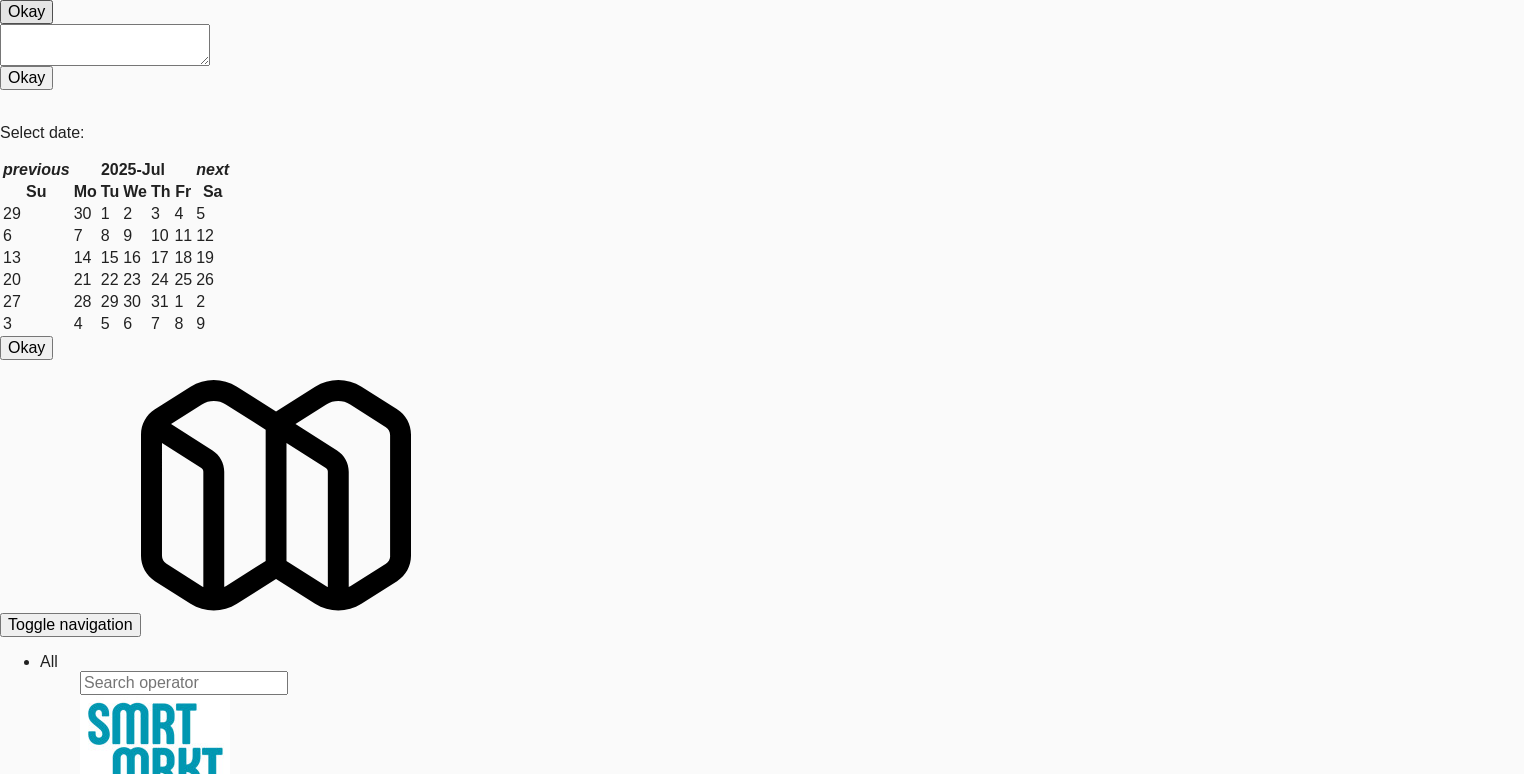 click on "Play" at bounding box center (23, 40385) 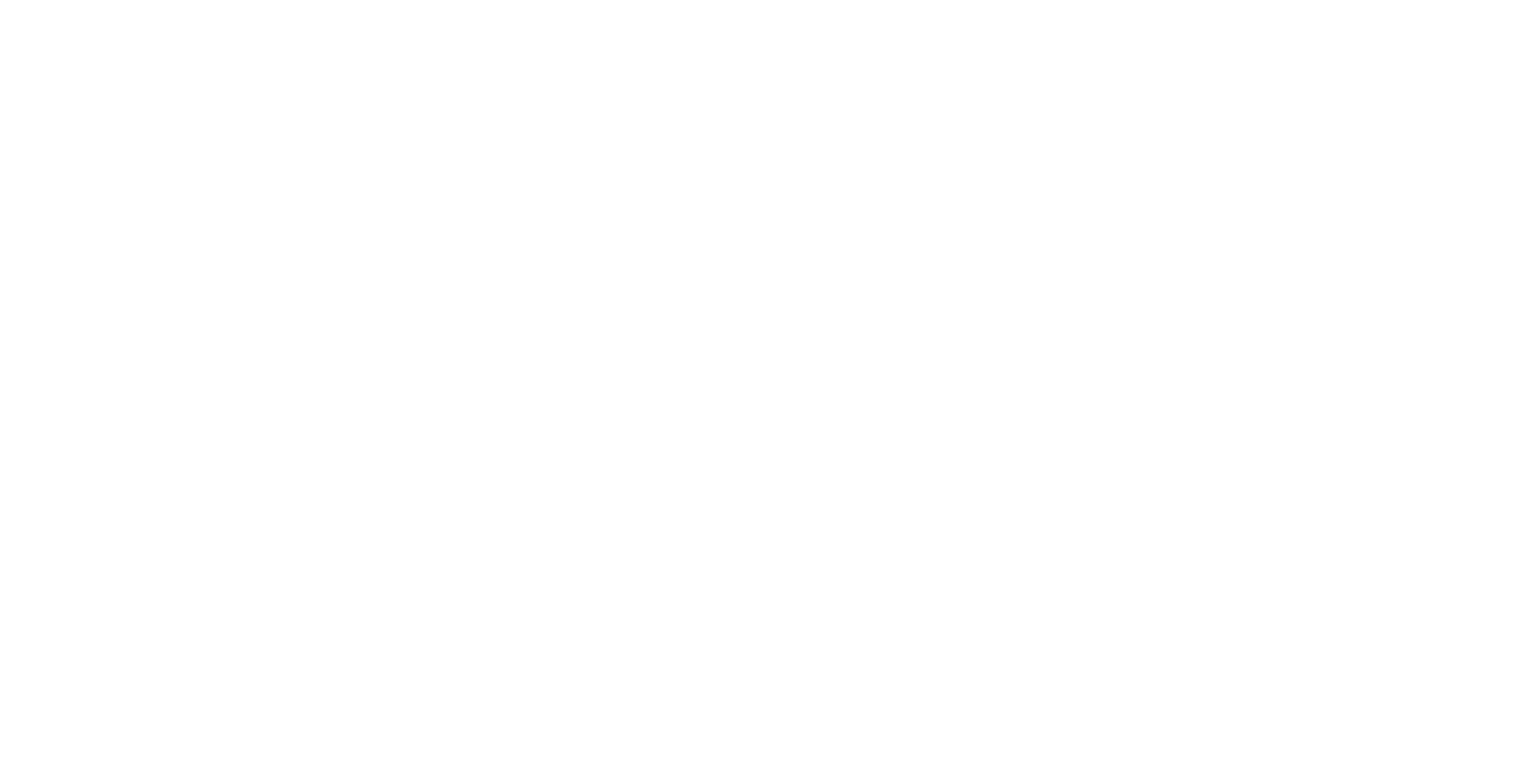 scroll, scrollTop: 0, scrollLeft: 0, axis: both 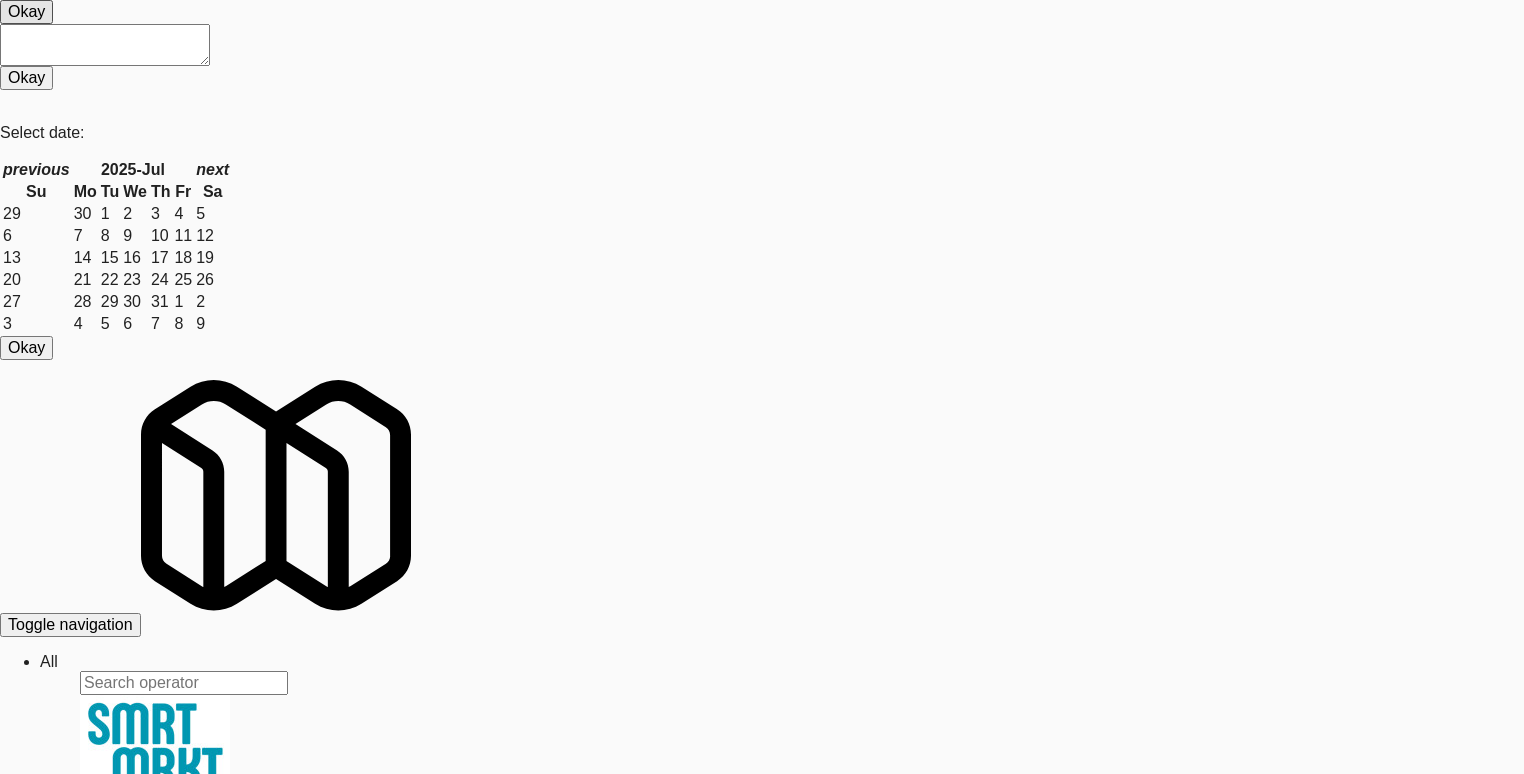 click on "Internal Notes Need help:                                                                                                                                                                Lovely: unable to play video  Retrieve Video    Card   Payout" at bounding box center (762, 35634) 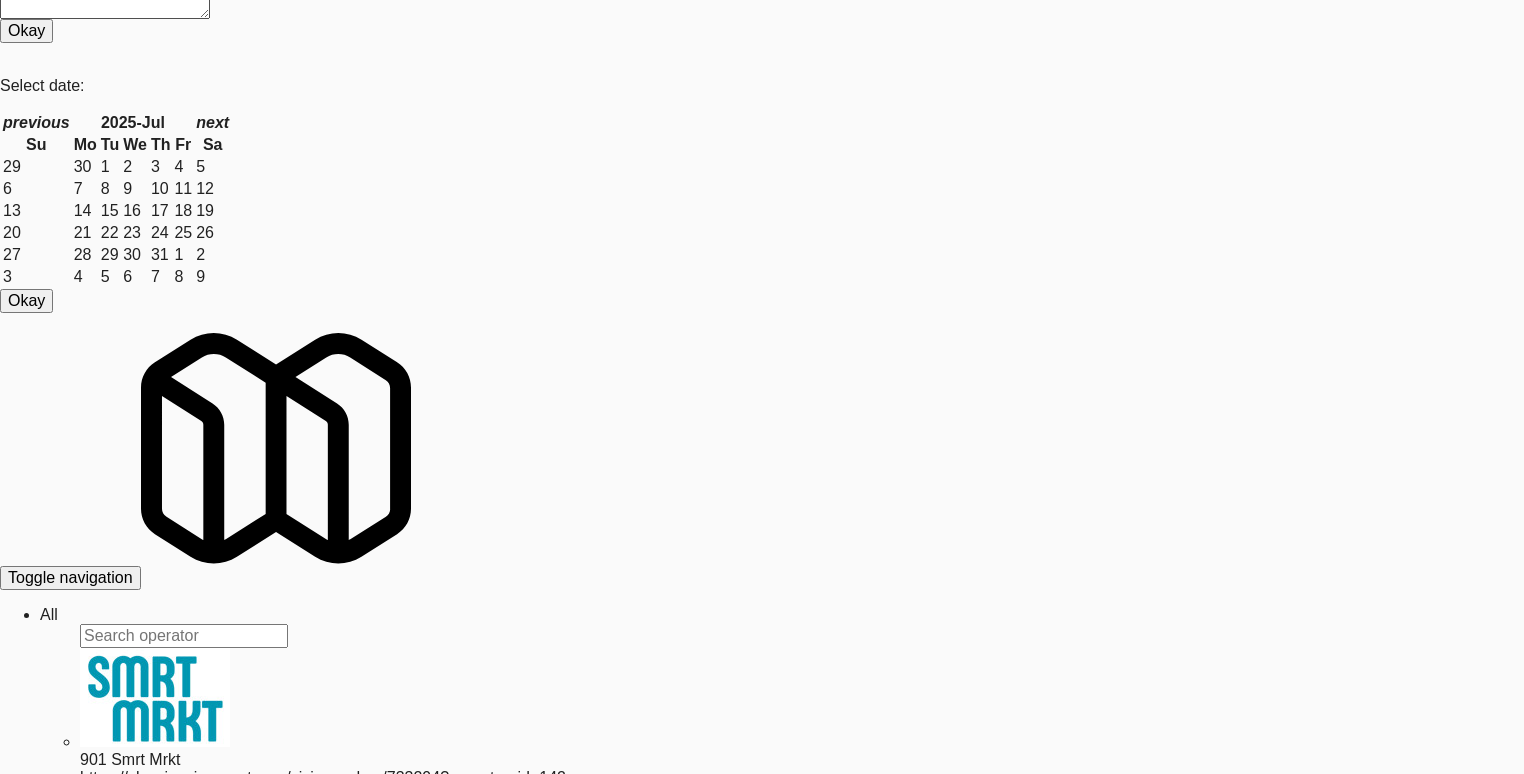 scroll, scrollTop: 64, scrollLeft: 0, axis: vertical 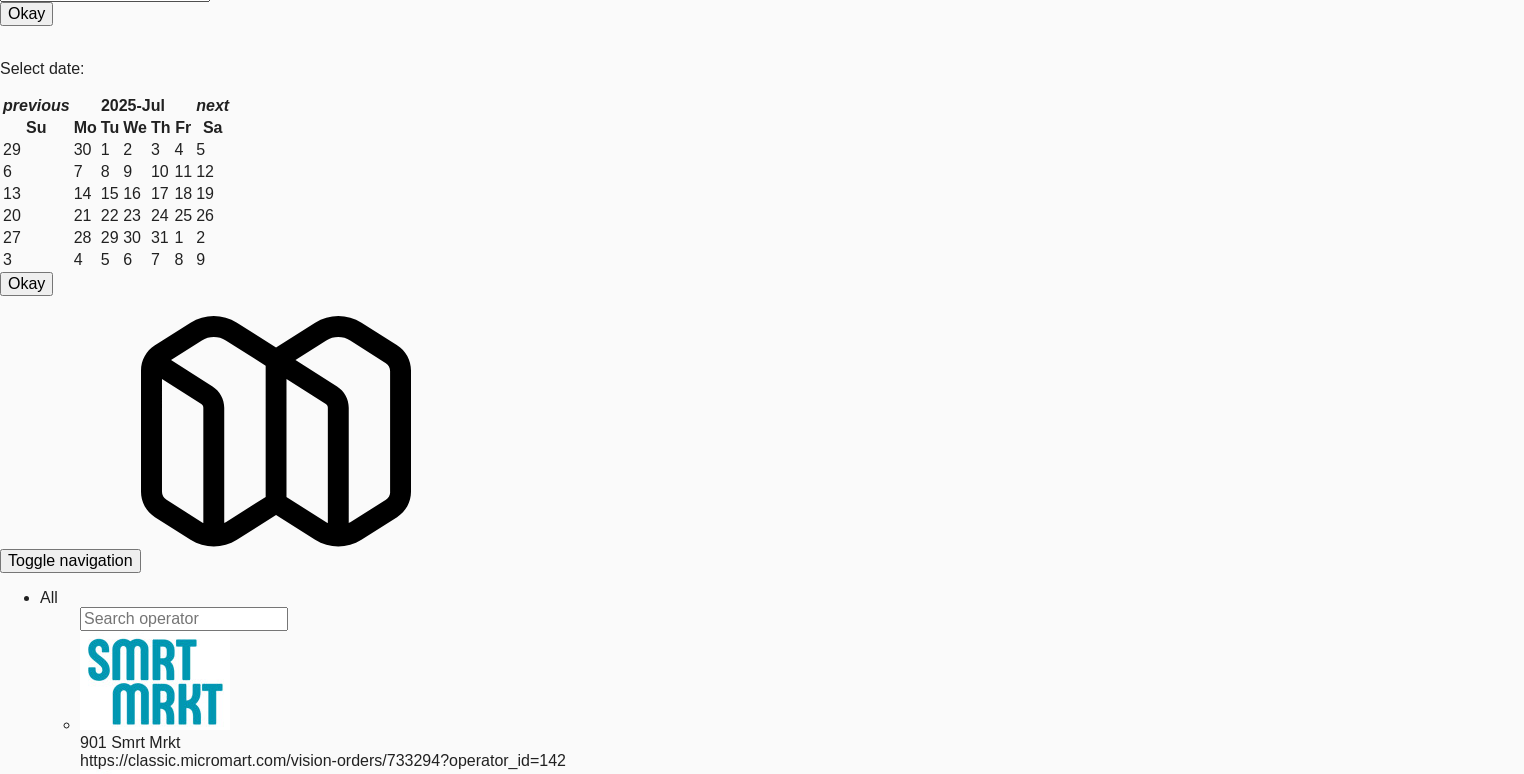 click on "Order # 764276 Fridge unlocked at Friday, July 4th 2025 8:05:29 PM Backcountry Vending LLC Items  (0  items ) Discount  $0 Subtotal $0 Tax $0 Total $0 Points Earned  0 Order created Jul 4, 2025 8:05:29 PM Receipt sent at  NOT YET Paid  NOT YET  No Items Taken Edit Order  Internal Notes Need help:                                                                                                                                                                Lovely: unable to play video Matias: Fixed video.   Hide  New Window  Card   Payout" at bounding box center (762, 35565) 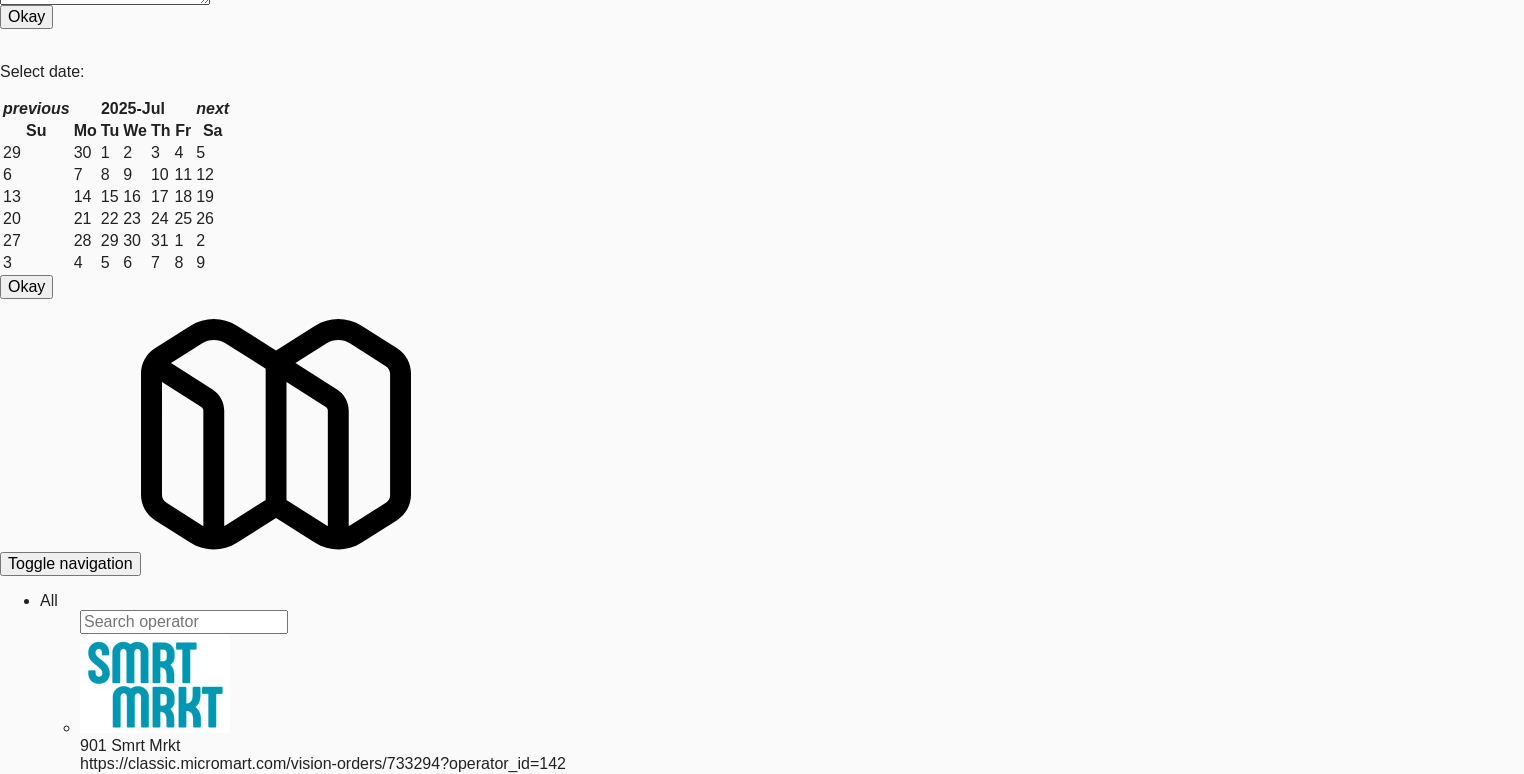 scroll, scrollTop: 64, scrollLeft: 0, axis: vertical 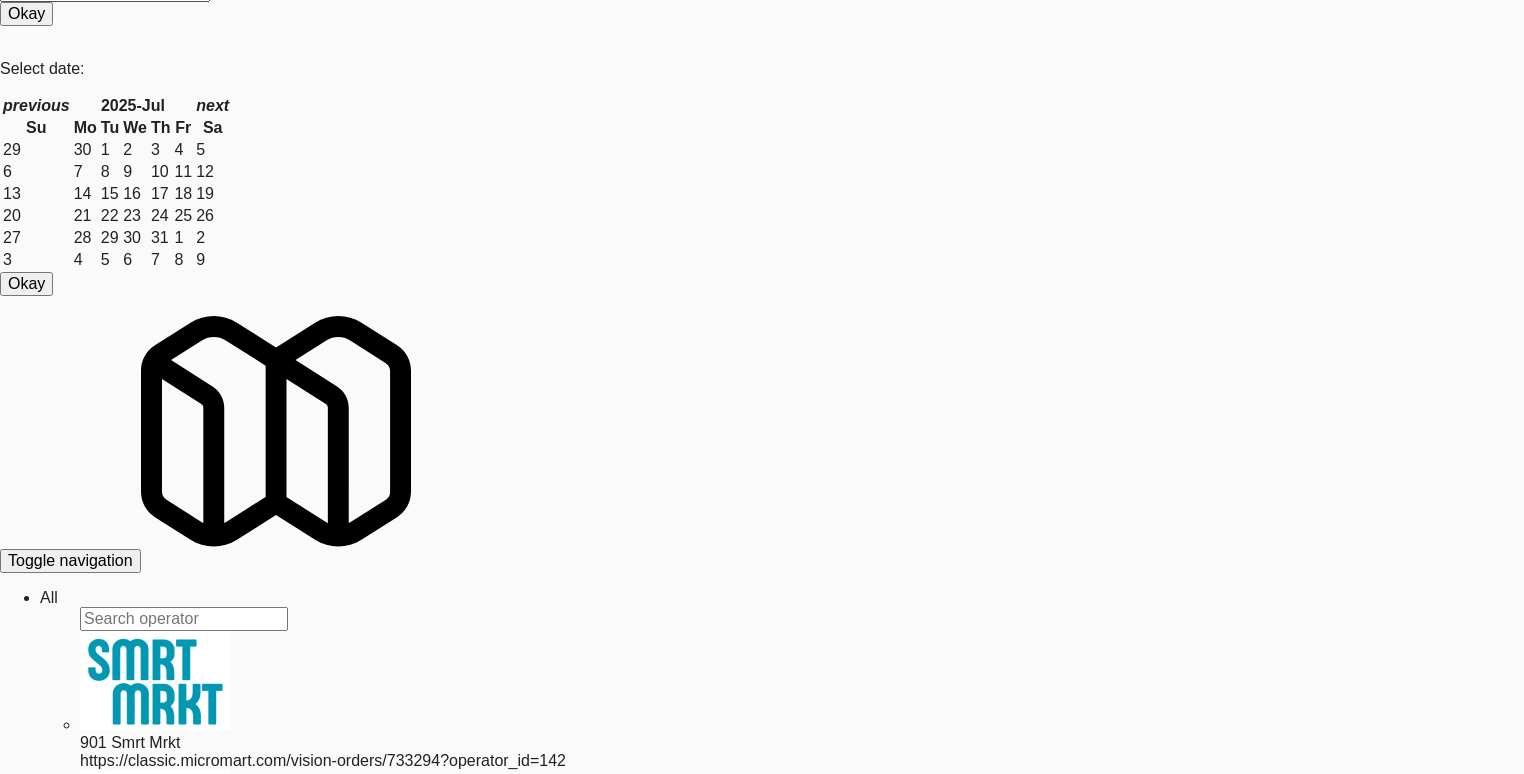 click at bounding box center [241, 40675] 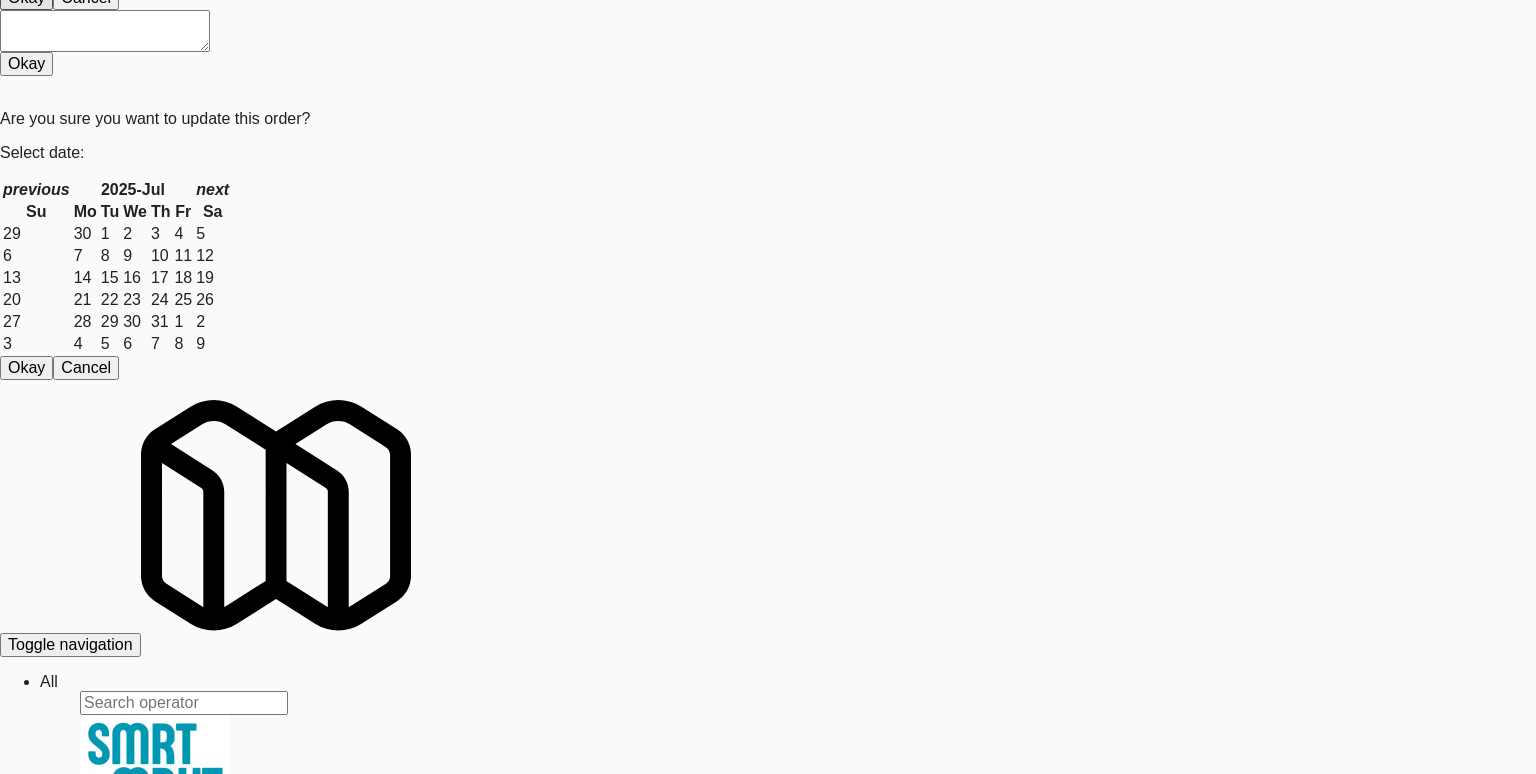 click on "Okay" at bounding box center [26, -2] 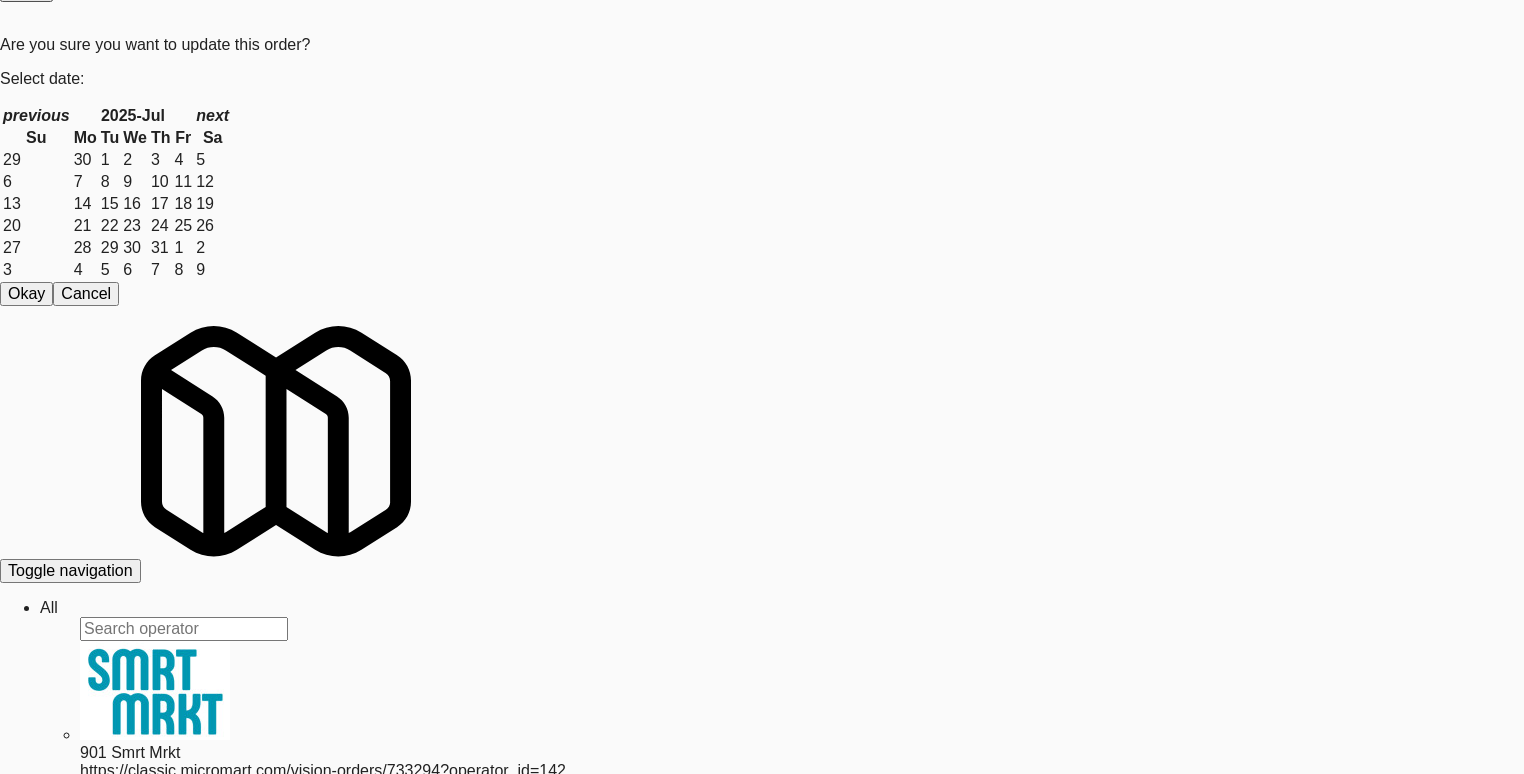 scroll, scrollTop: 0, scrollLeft: 0, axis: both 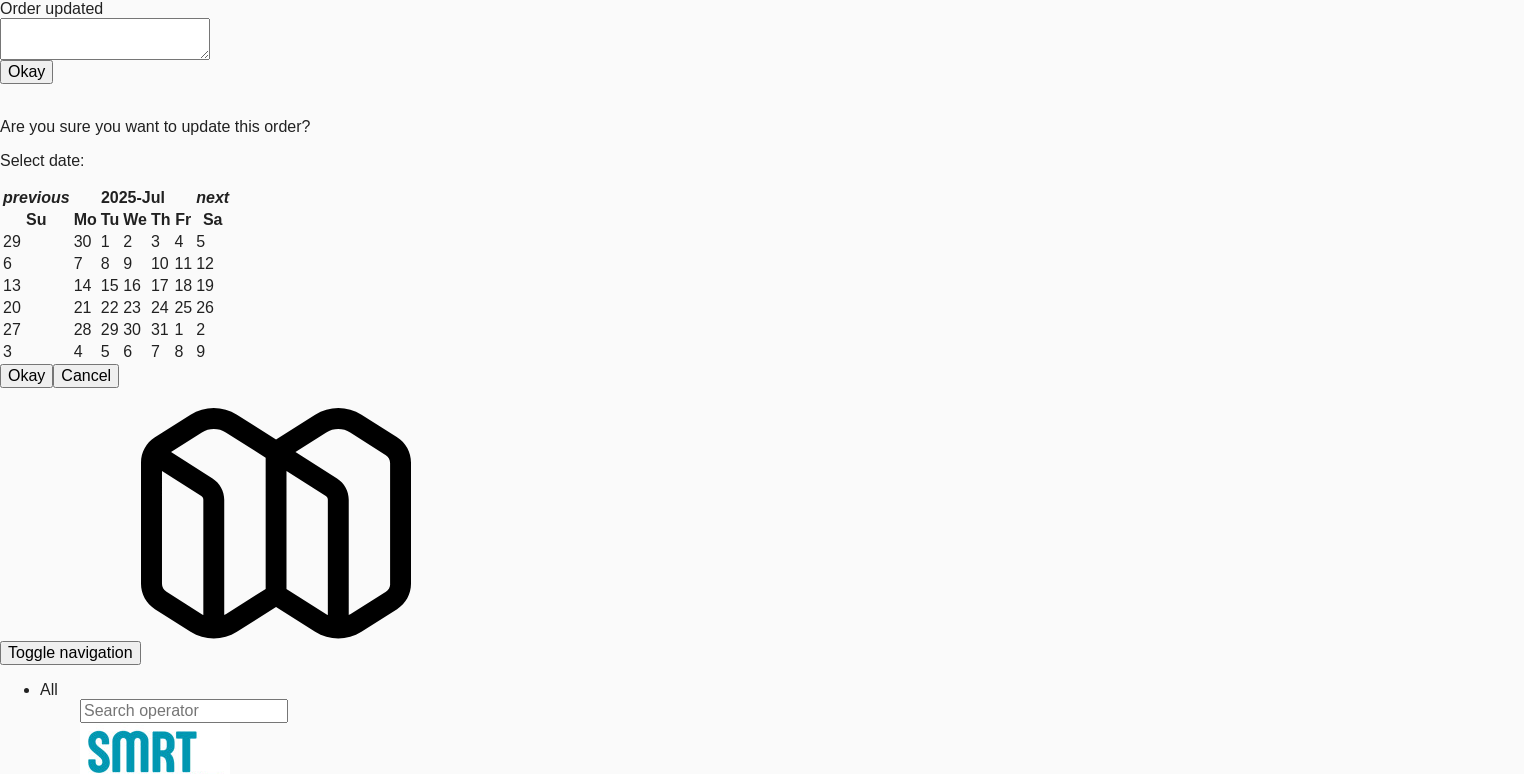 click on "Play" at bounding box center (23, 40517) 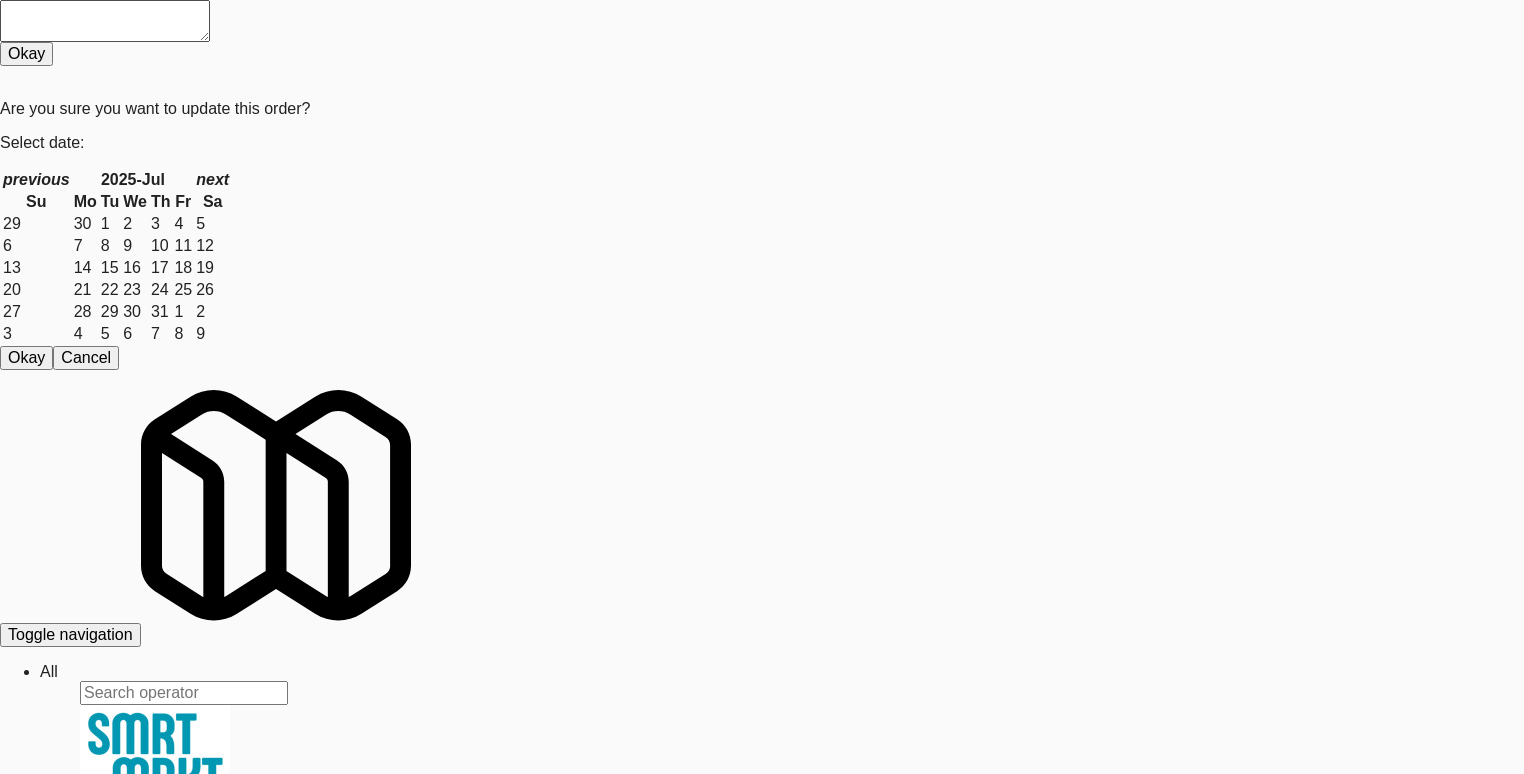 click at bounding box center (300, 40631) 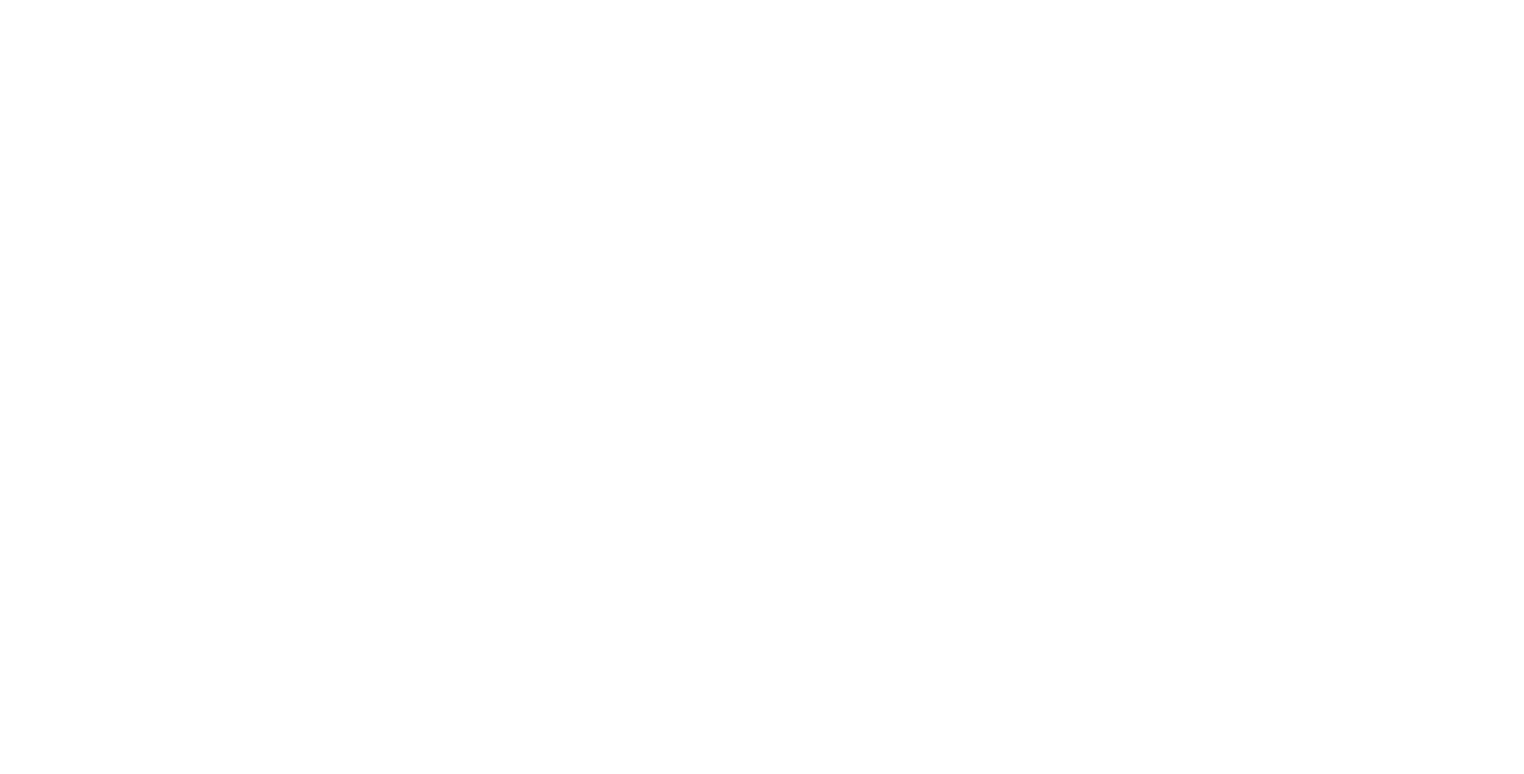scroll, scrollTop: 0, scrollLeft: 0, axis: both 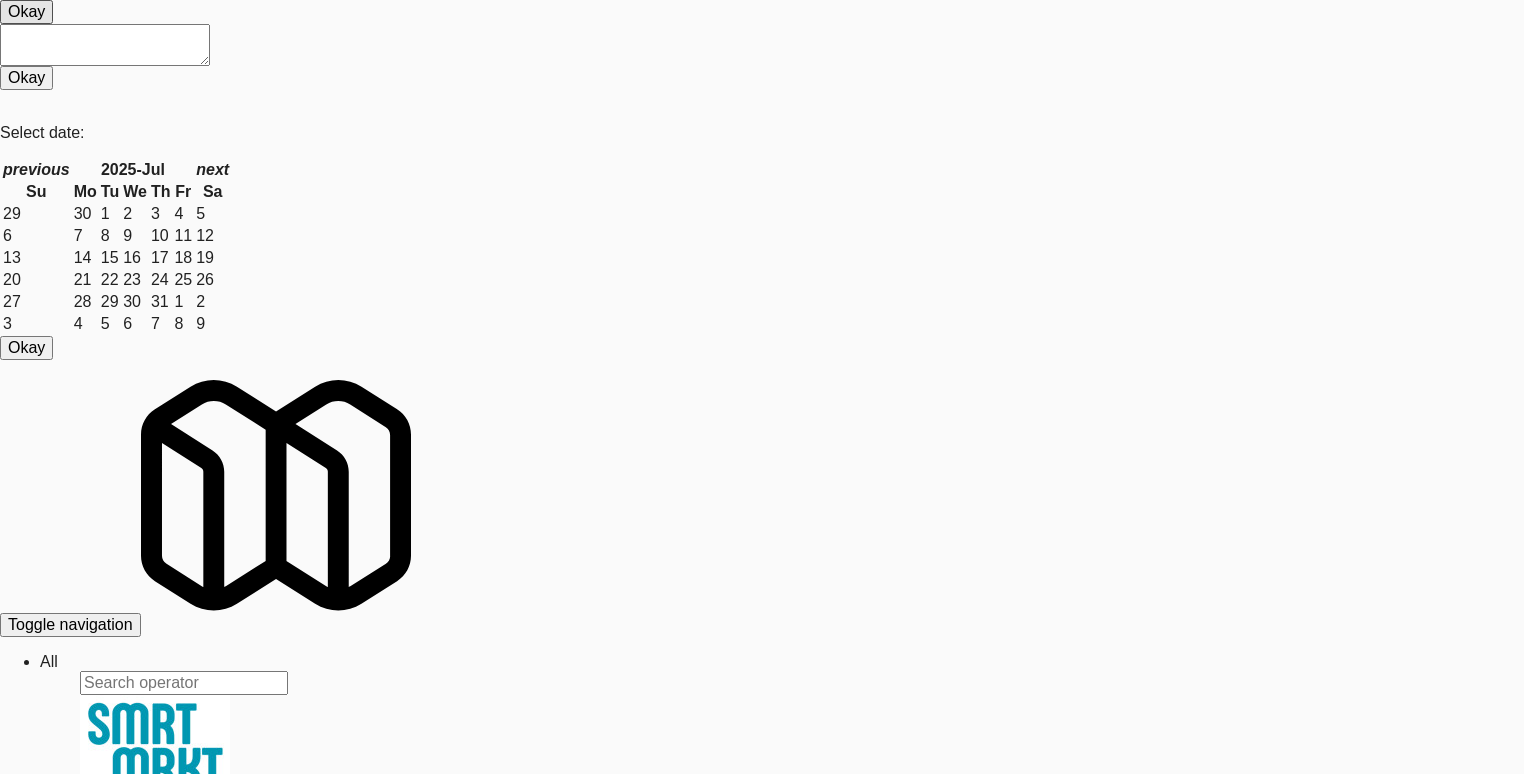 click on "Play" at bounding box center (23, 40399) 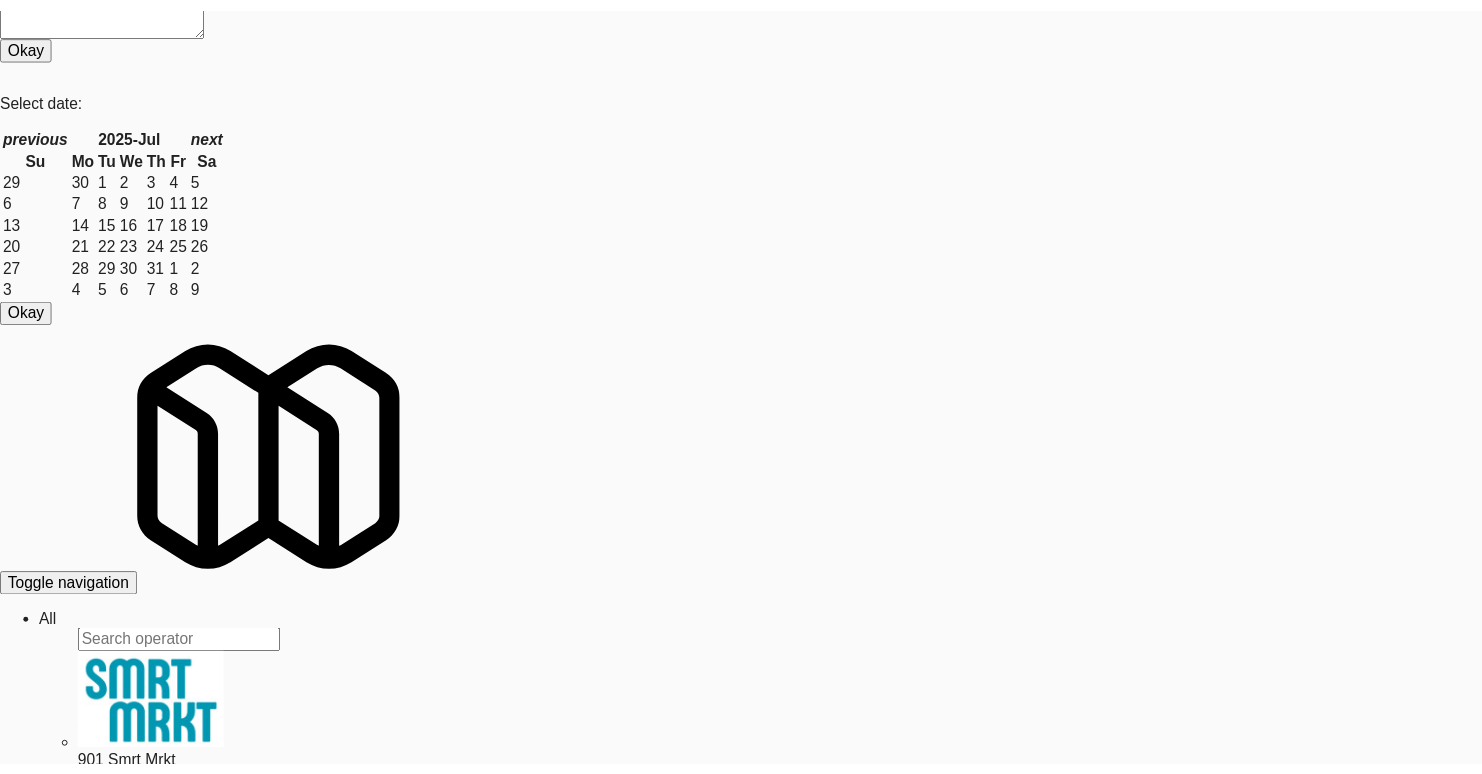scroll, scrollTop: 0, scrollLeft: 0, axis: both 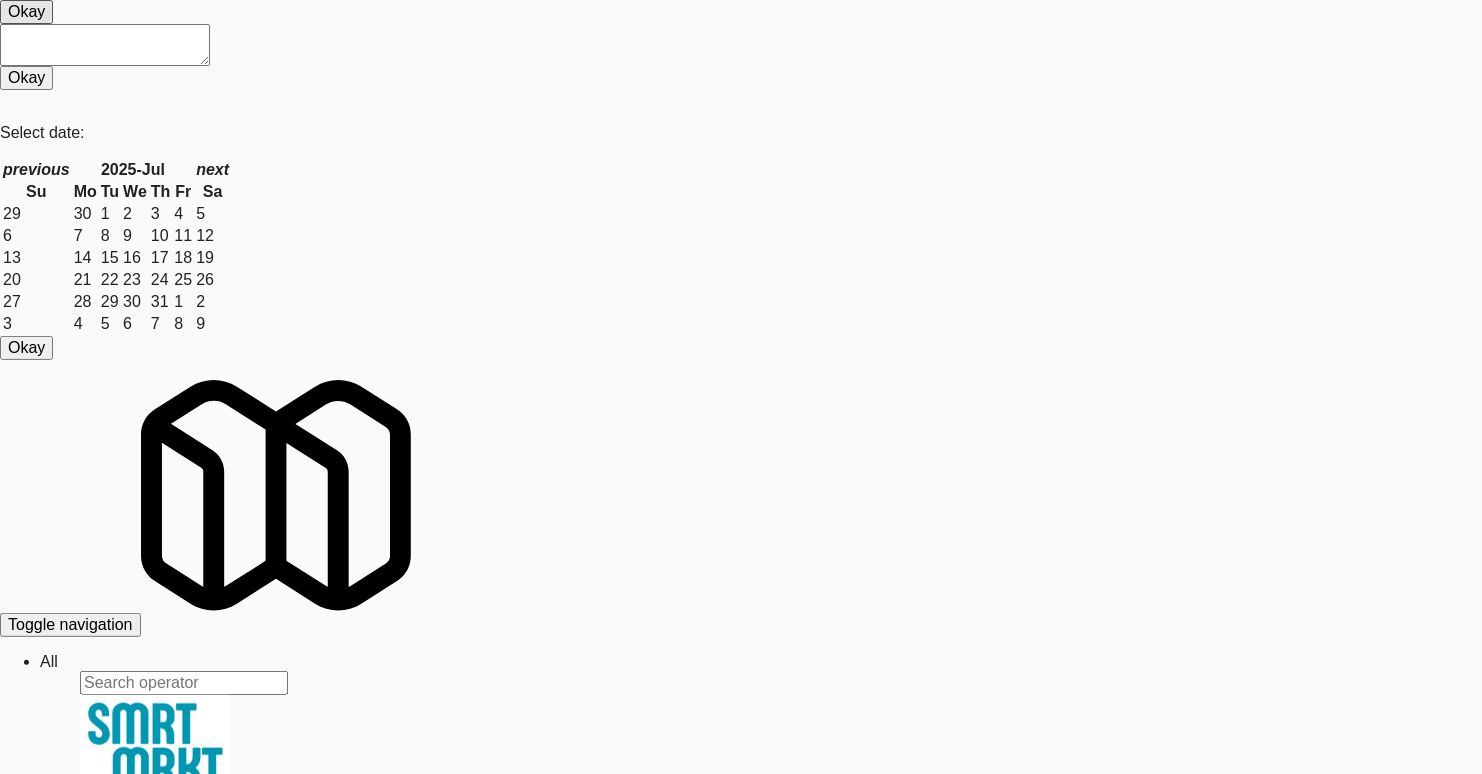 drag, startPoint x: 754, startPoint y: 144, endPoint x: 927, endPoint y: 144, distance: 173 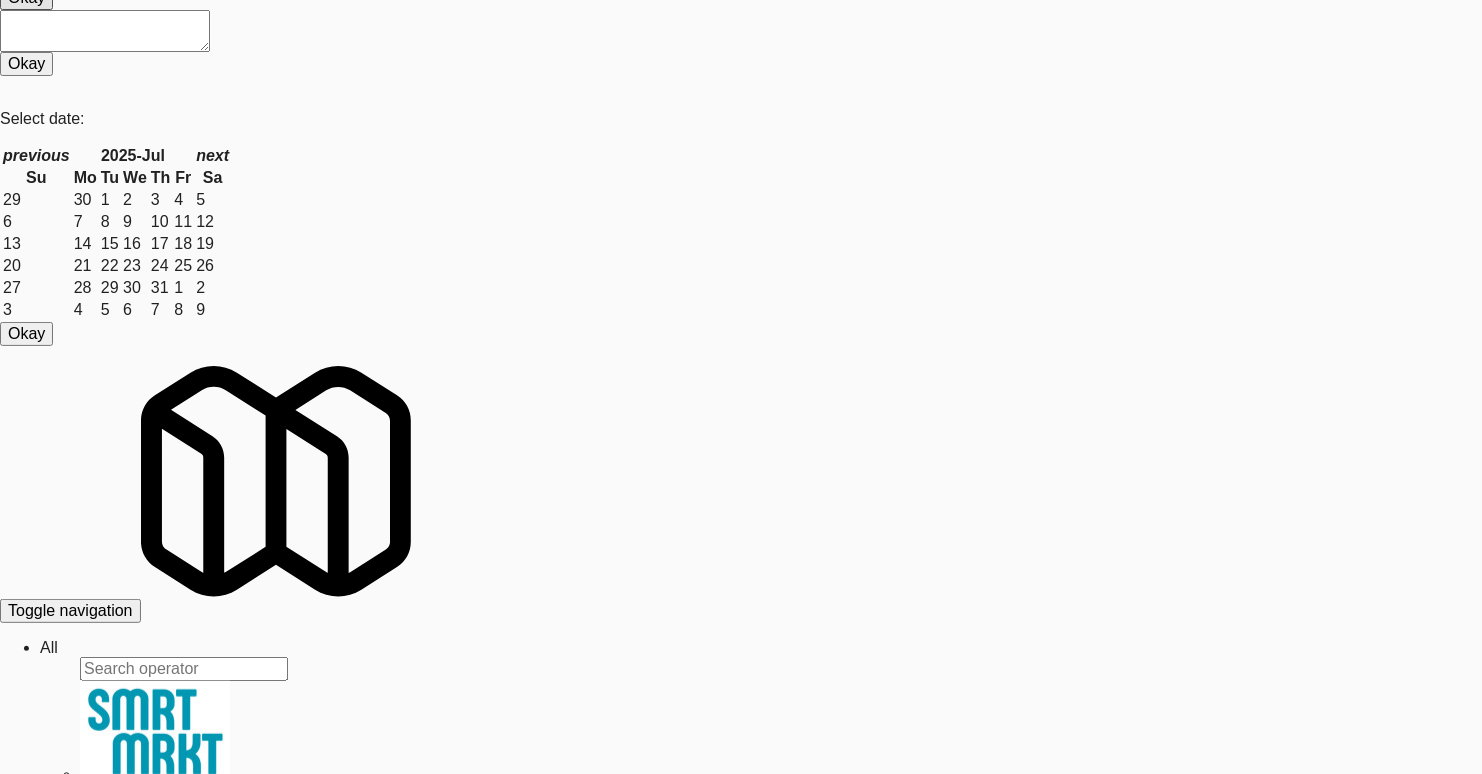 scroll, scrollTop: 23, scrollLeft: 0, axis: vertical 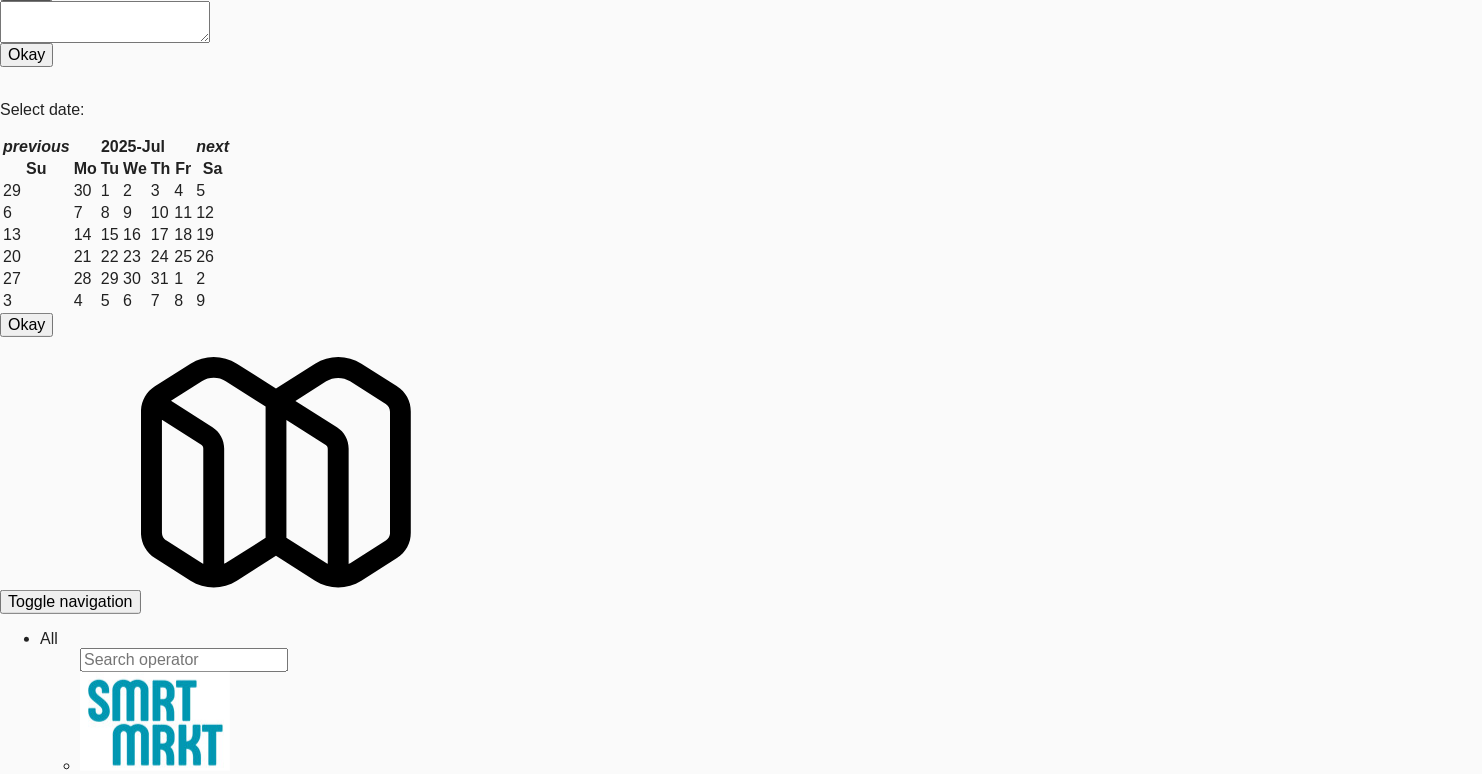 click at bounding box center [741, 40063] 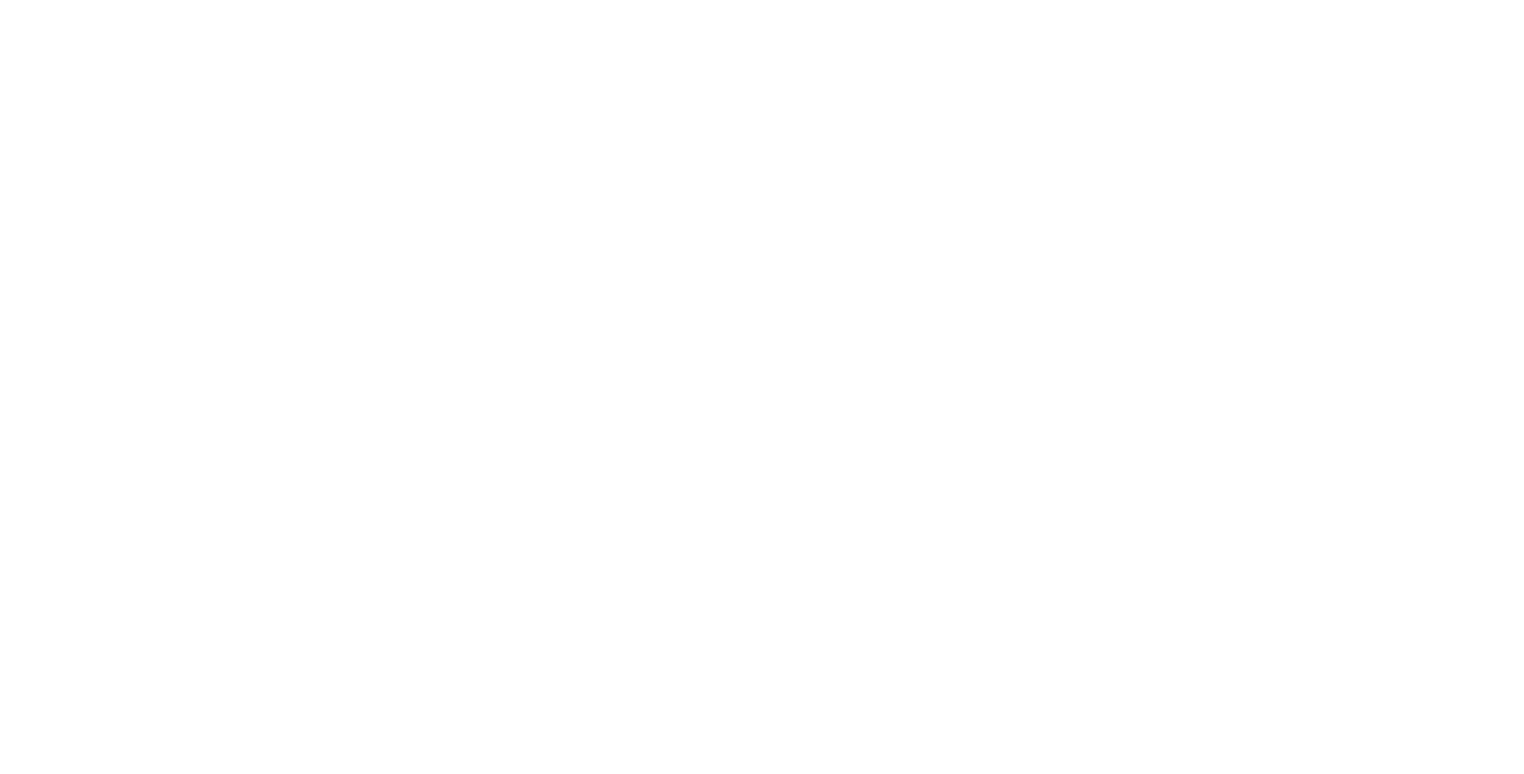 scroll, scrollTop: 0, scrollLeft: 0, axis: both 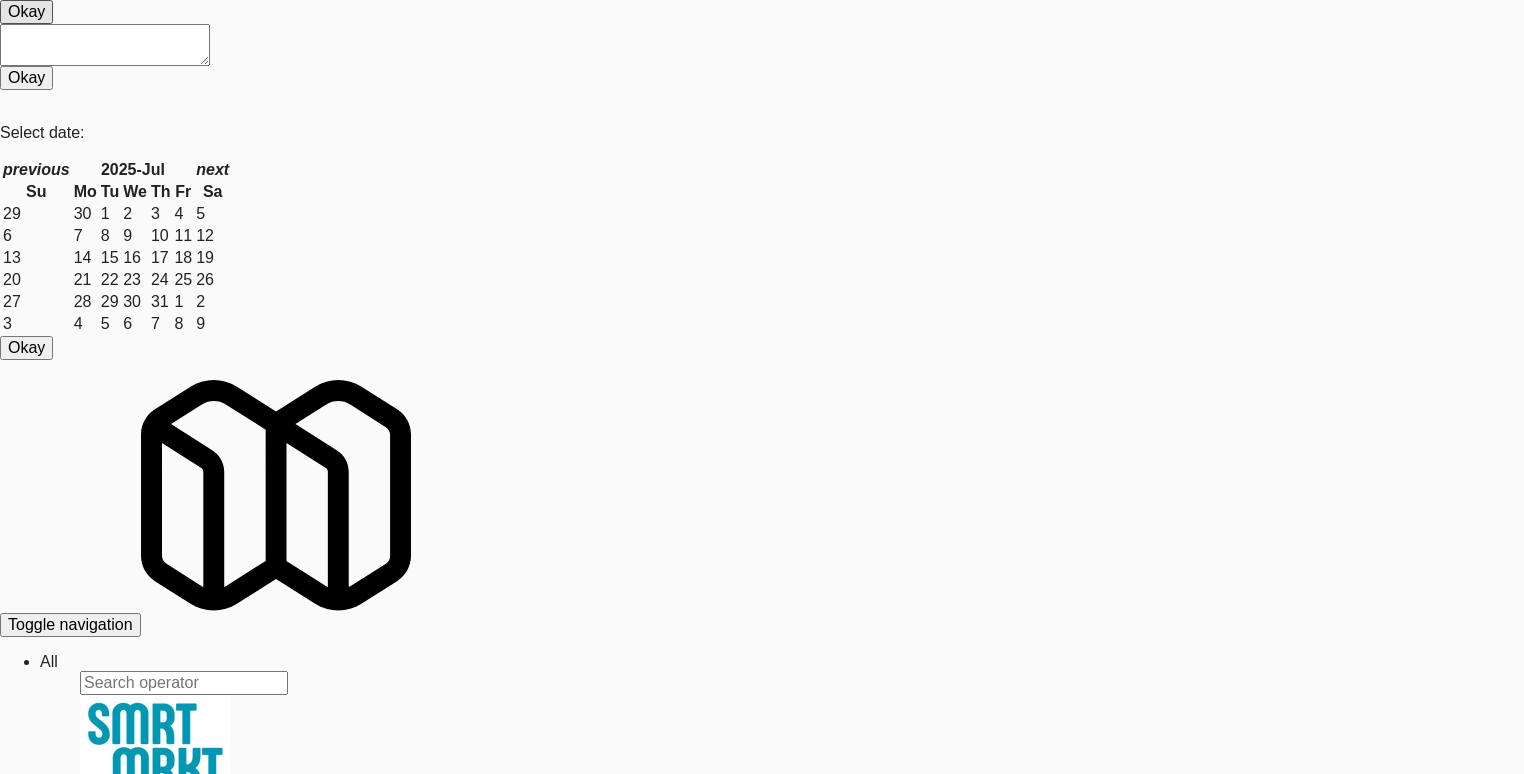 click on "Play" at bounding box center (23, 40428) 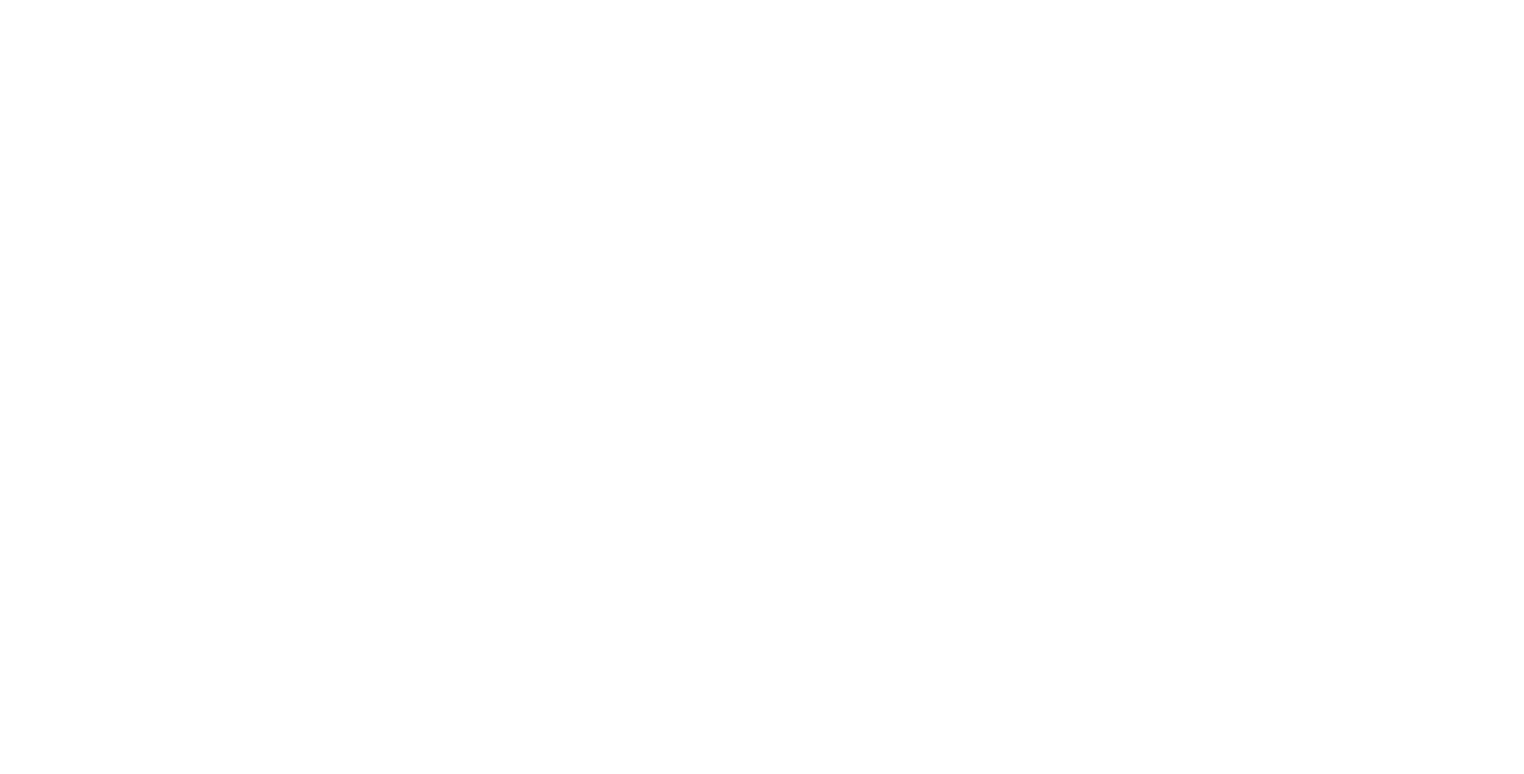 scroll, scrollTop: 0, scrollLeft: 0, axis: both 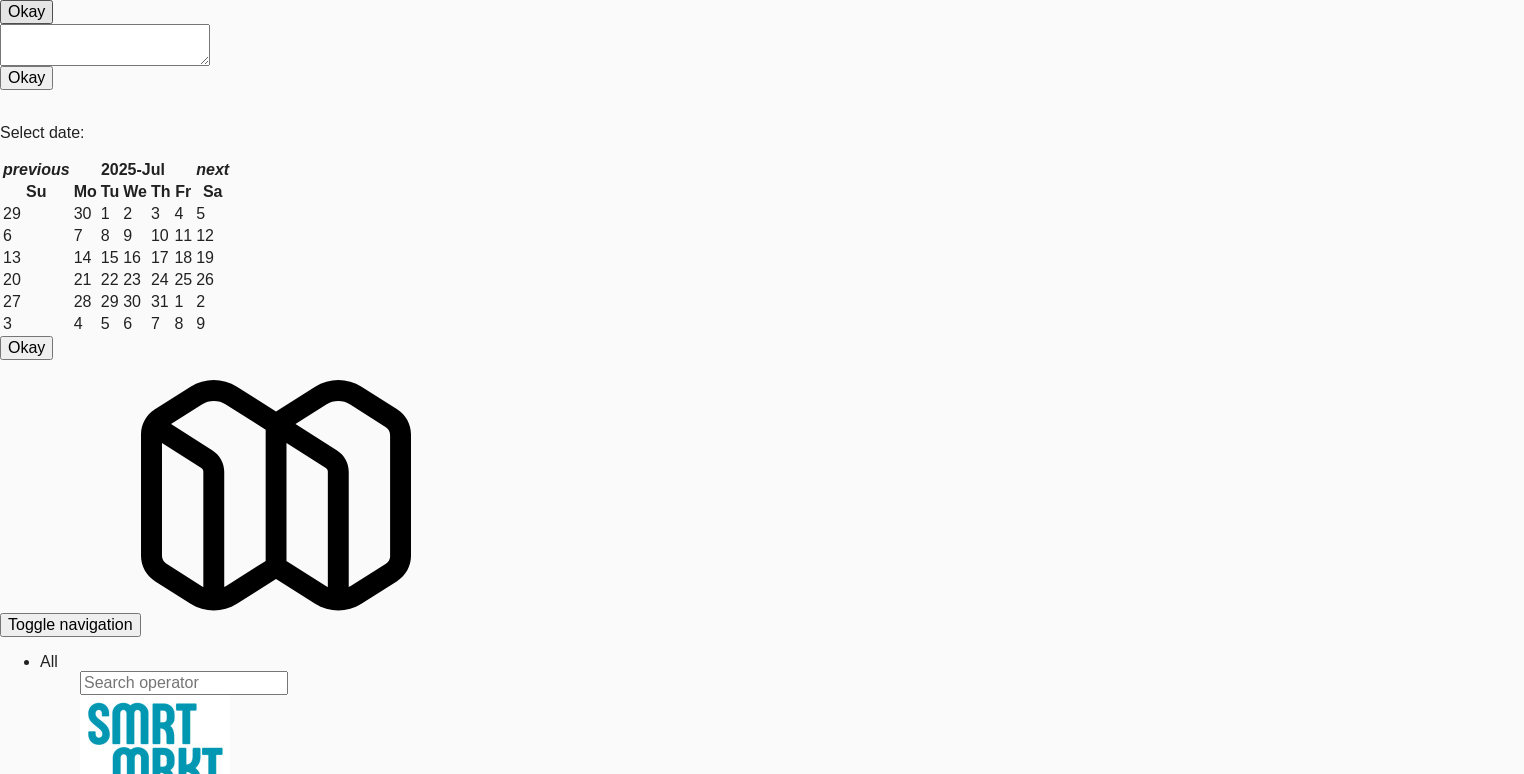 click on "Unable to process now  code must be unique error" at bounding box center (762, 40372) 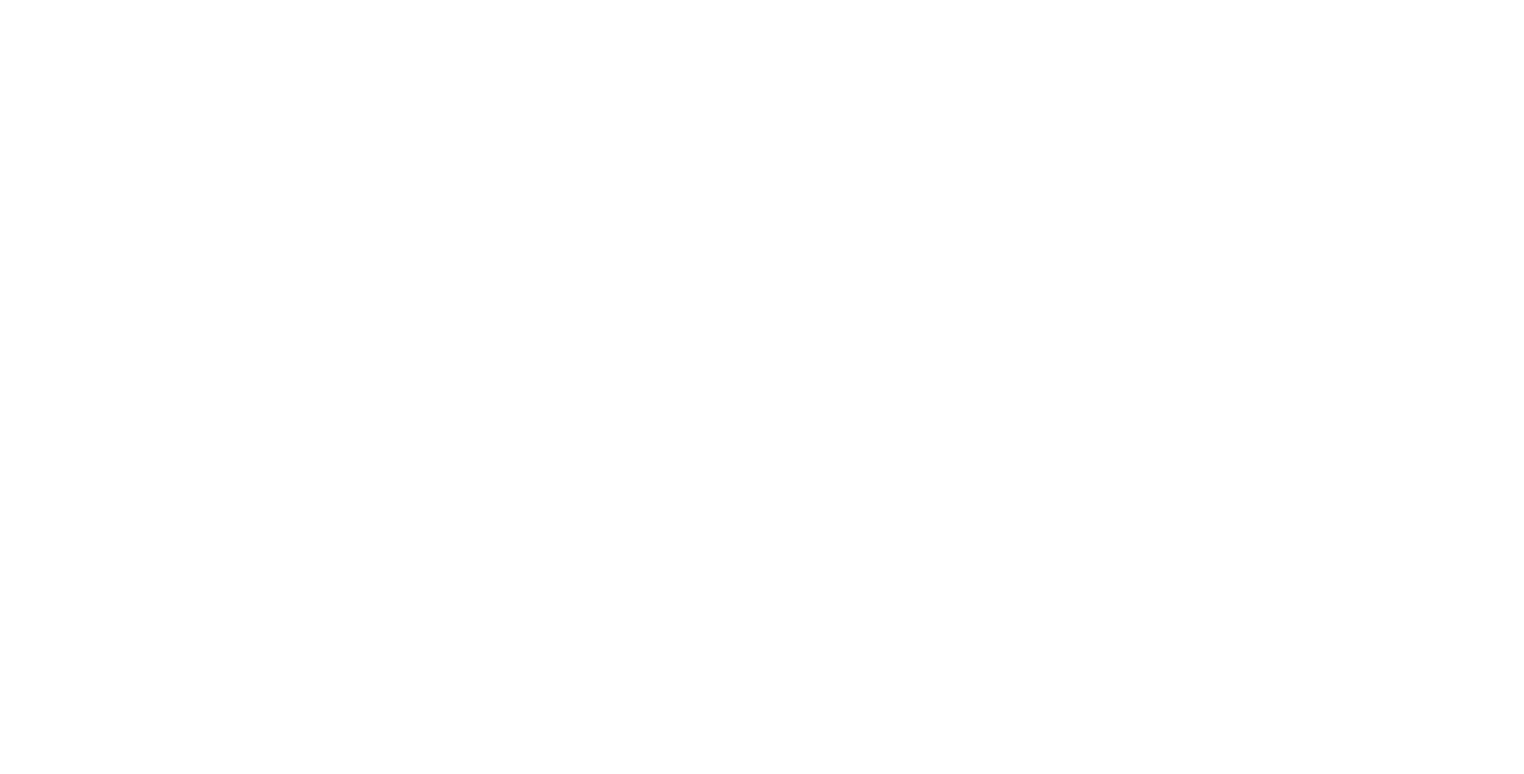 scroll, scrollTop: 0, scrollLeft: 0, axis: both 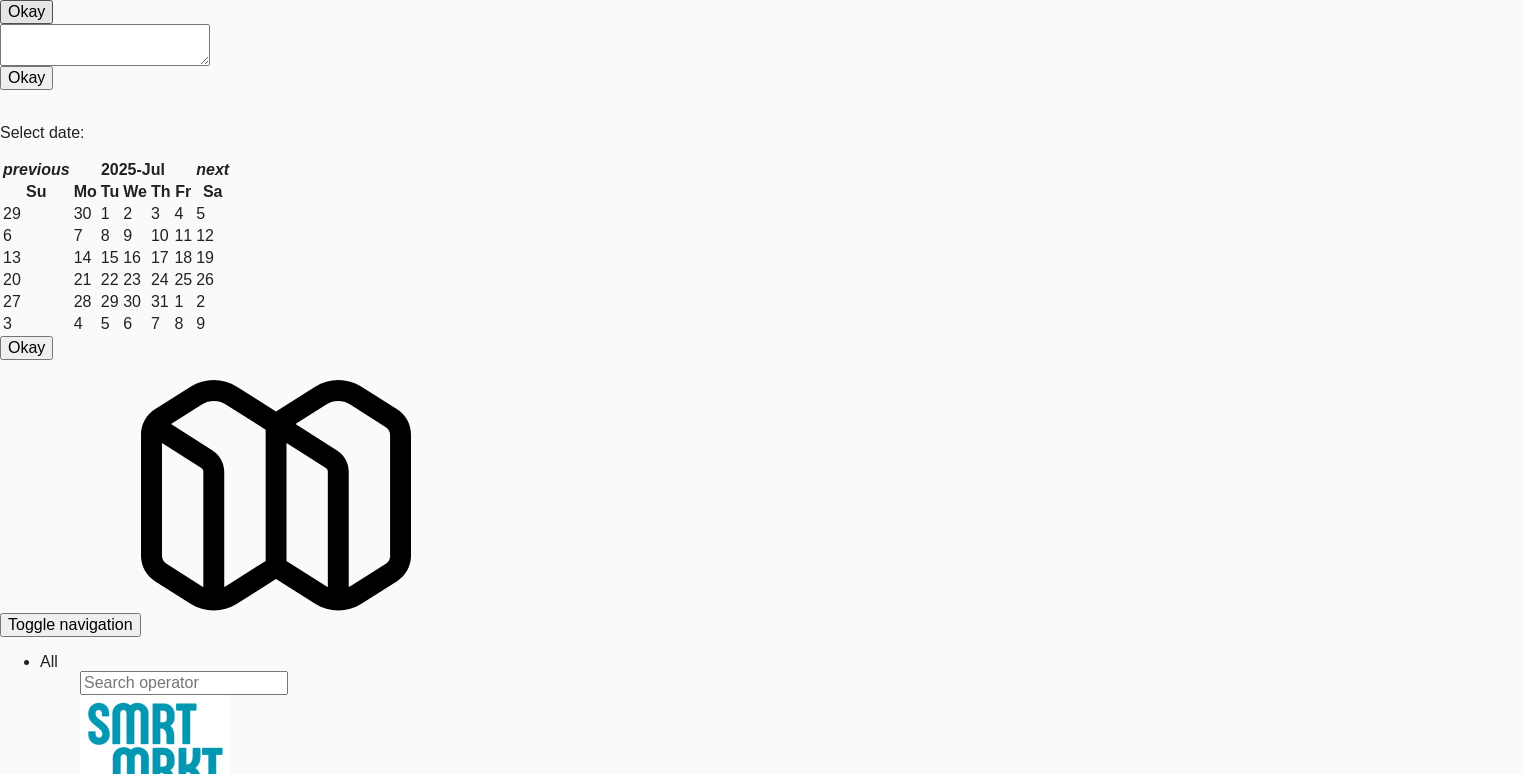 click at bounding box center [8, 40296] 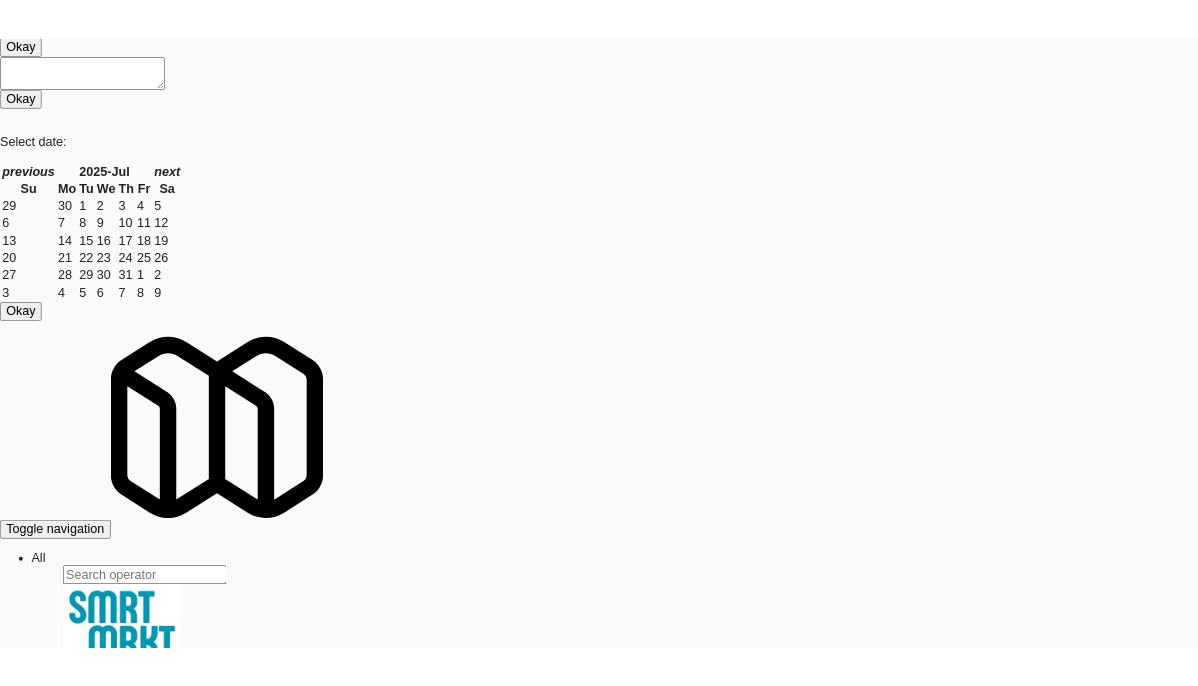 scroll, scrollTop: 0, scrollLeft: 0, axis: both 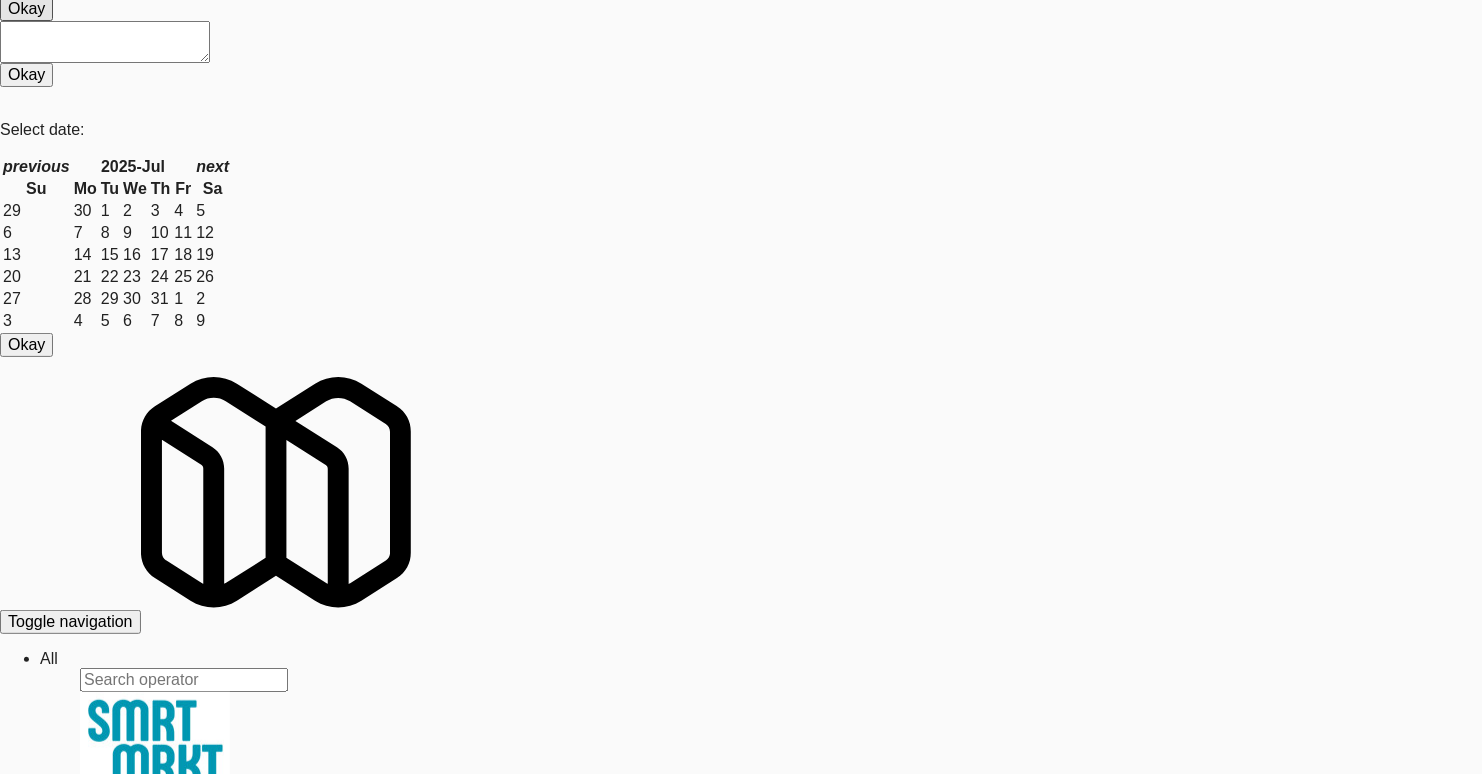 click at bounding box center [150, 40105] 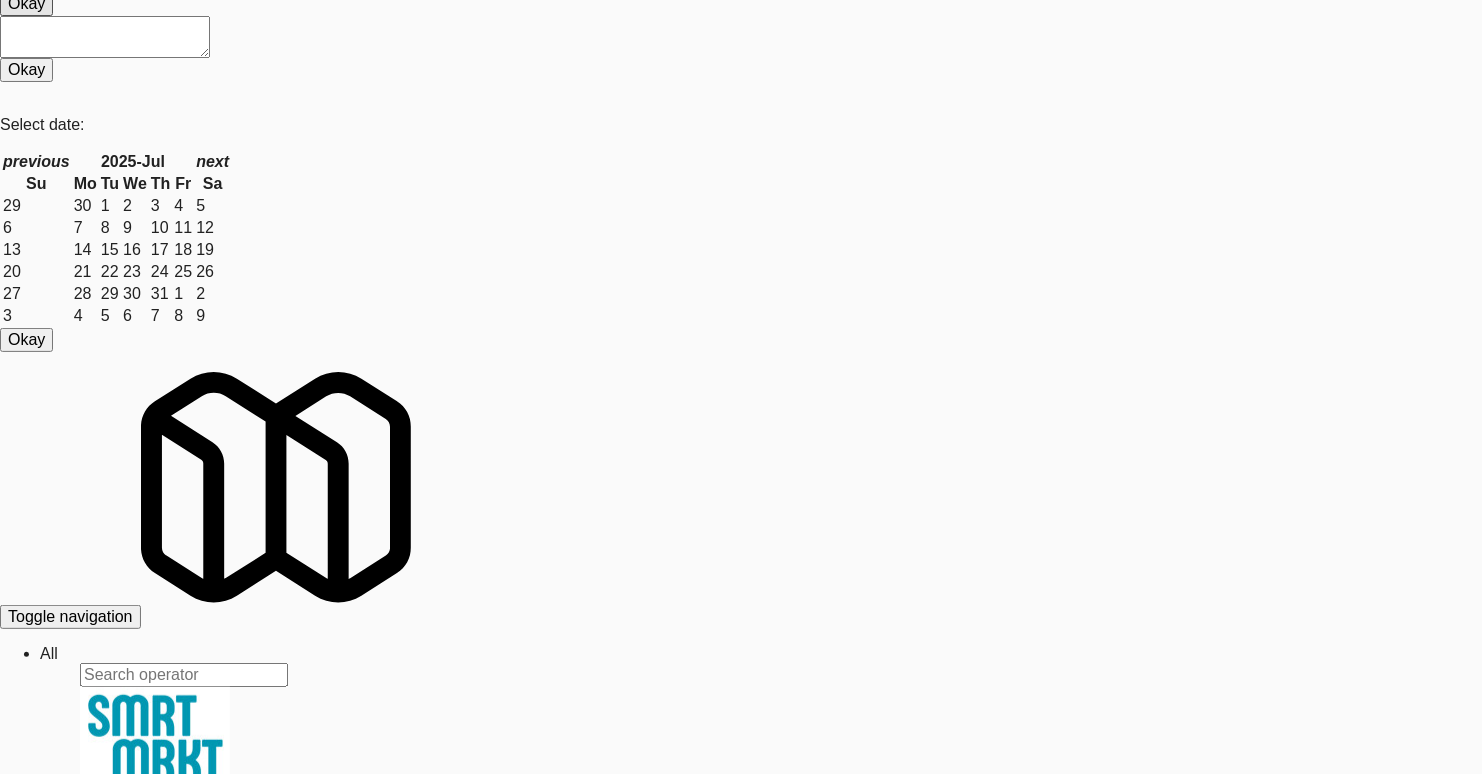 scroll, scrollTop: 9, scrollLeft: 0, axis: vertical 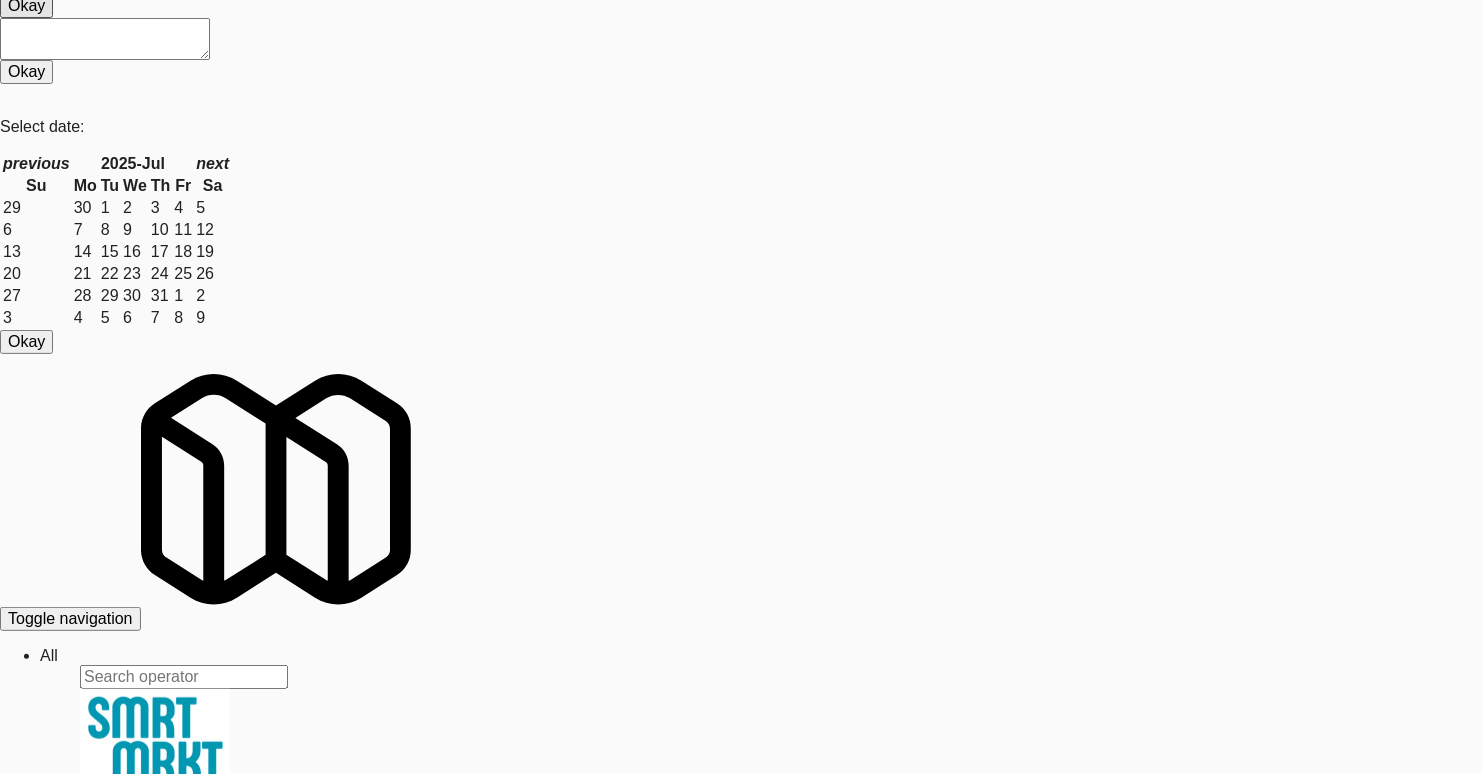 click at bounding box center (300, 40239) 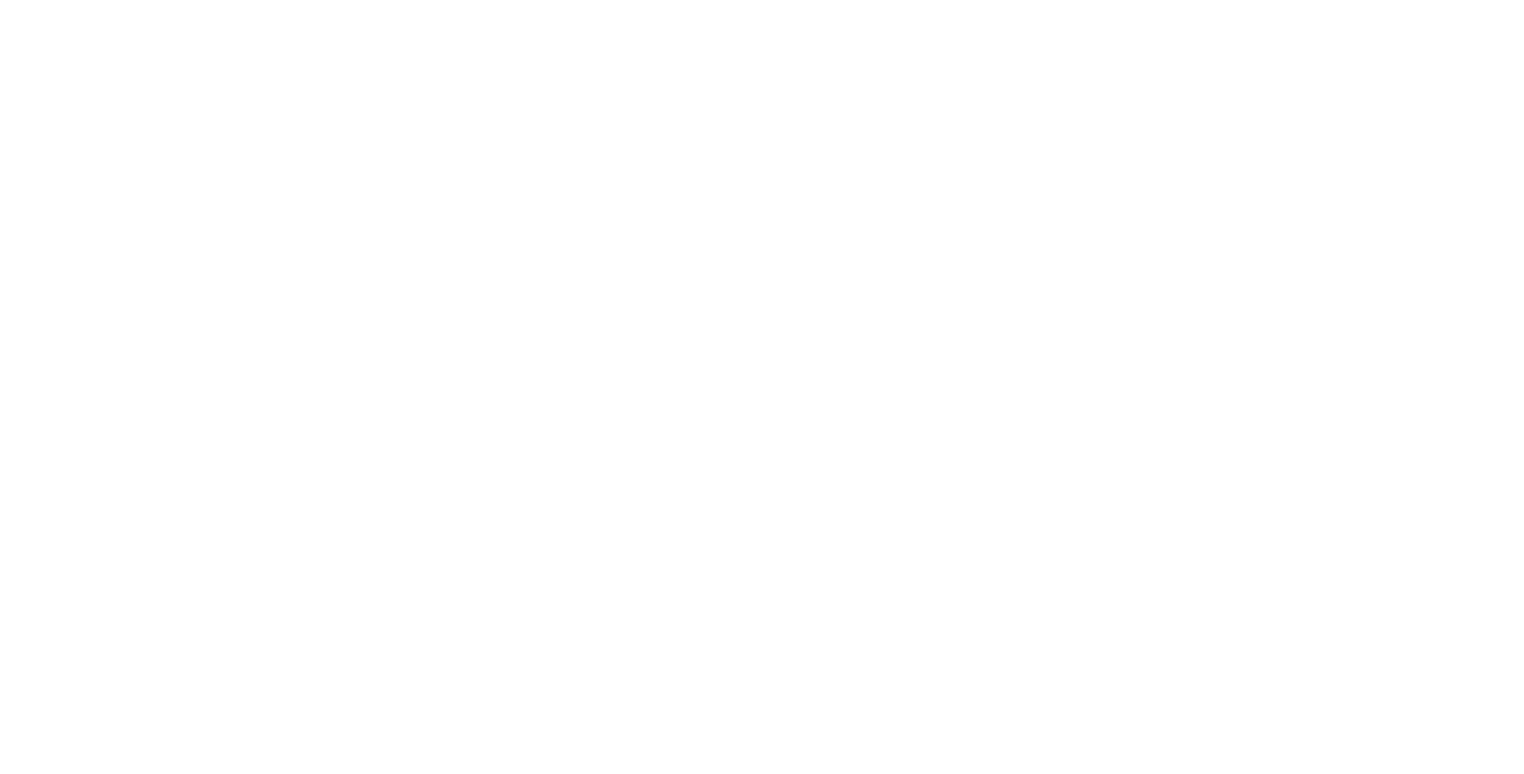 scroll, scrollTop: 0, scrollLeft: 0, axis: both 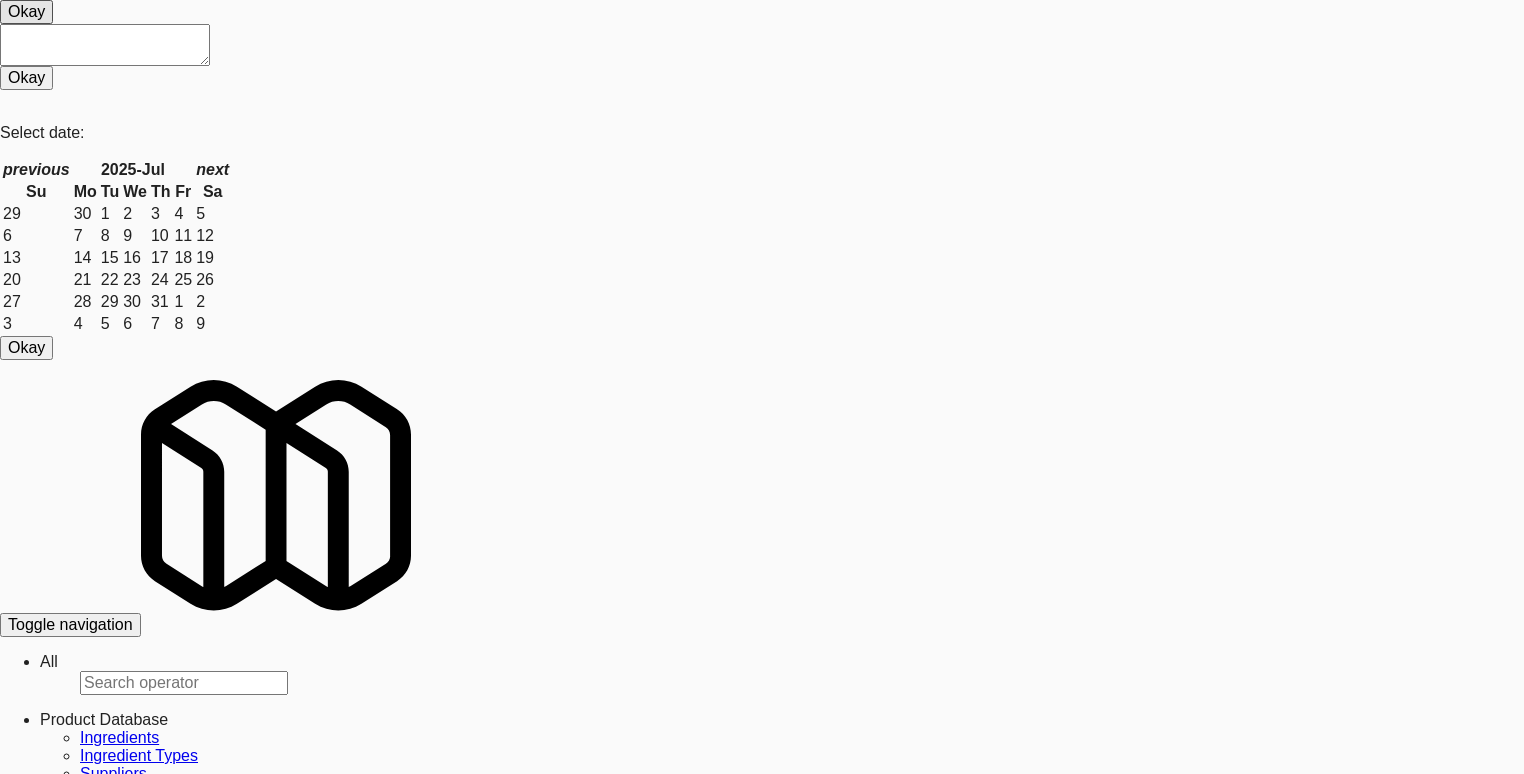 click on "Okay Okay Select date:
previous
2025-Jul
next
Su Mo Tu We Th Fr Sa
29 30 1 2 3 4 5
6 7 8 9 10 11 12
13 14 15 16 17 18 19
20 21 22 23 24 25 26
27 28 29 30 31 1 2
3 4 5 6 7 8 9
Okay Toggle navigation All Product Database     Ingredients    Ingredient Types    Suppliers    Recipes	    Recipe Types    Products    Pod Layouts    Step Templates Production     Menus    Manufacturers    Inventory Plans    Routing    Deliveries  Delivery Planner Operations     Sites    Companies    Operators    Tablets  Towers  Cabinets    Mates    Assets  Vision Orders Marketing     Users    Vouchers    Rewards Reports  Reviews Requests Payouts Invoices Orders Meals Deliveries Returns Mate Notes" at bounding box center [762, 387] 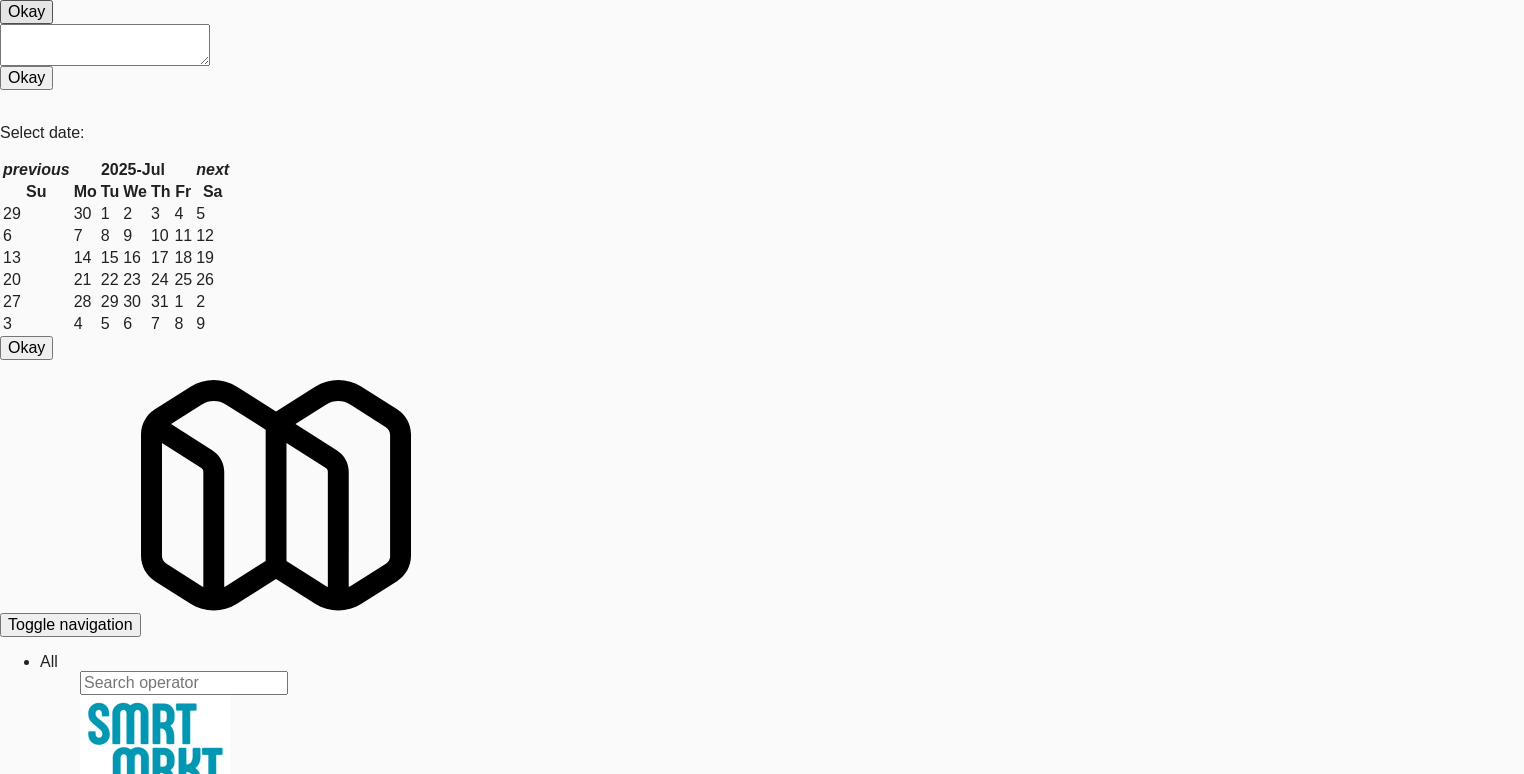 click on "Play" at bounding box center (23, 40297) 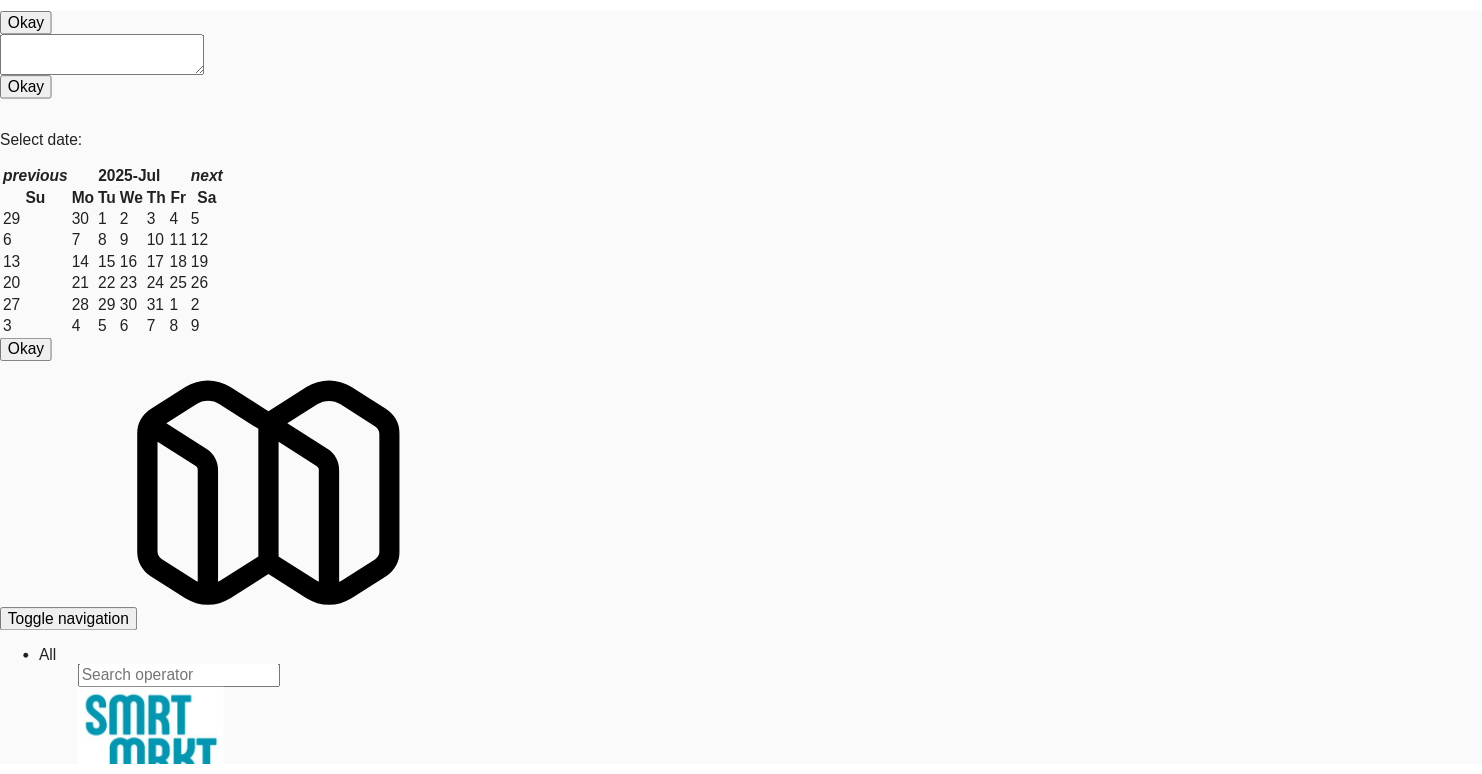 scroll, scrollTop: 0, scrollLeft: 0, axis: both 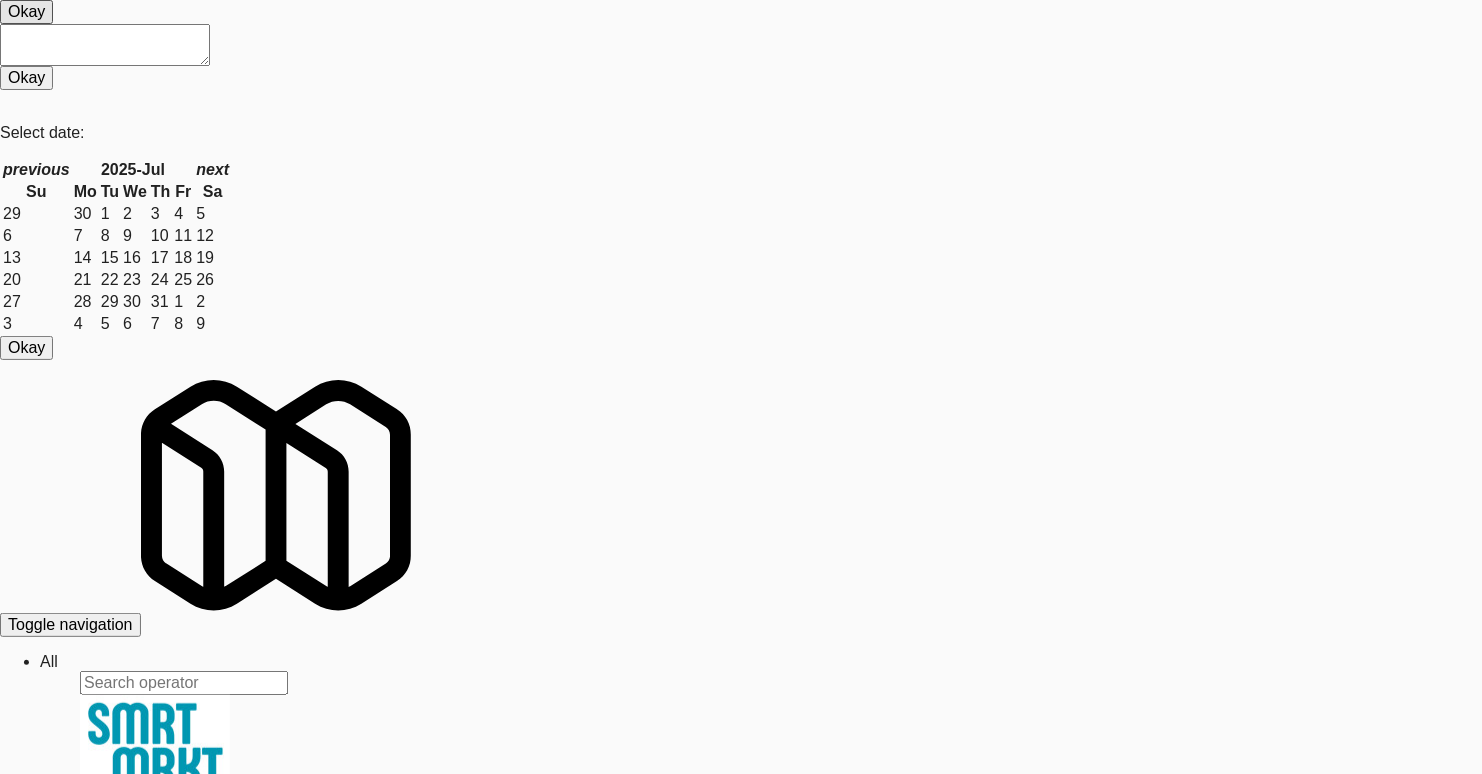 drag, startPoint x: 1098, startPoint y: 225, endPoint x: 1086, endPoint y: 225, distance: 12 